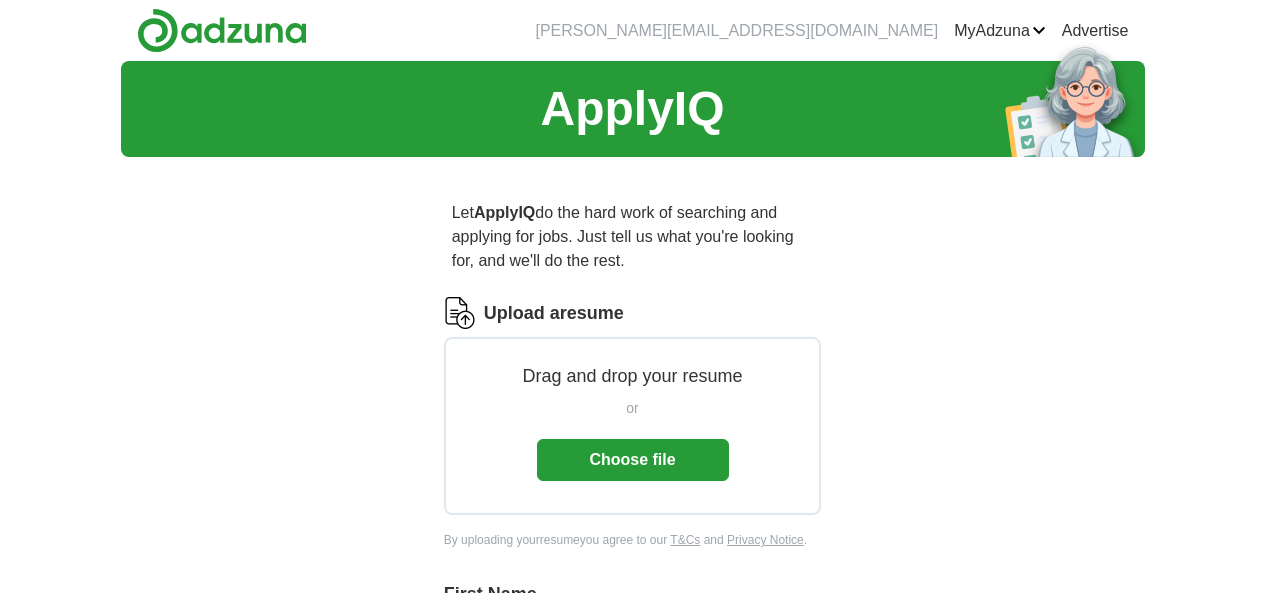 scroll, scrollTop: 0, scrollLeft: 0, axis: both 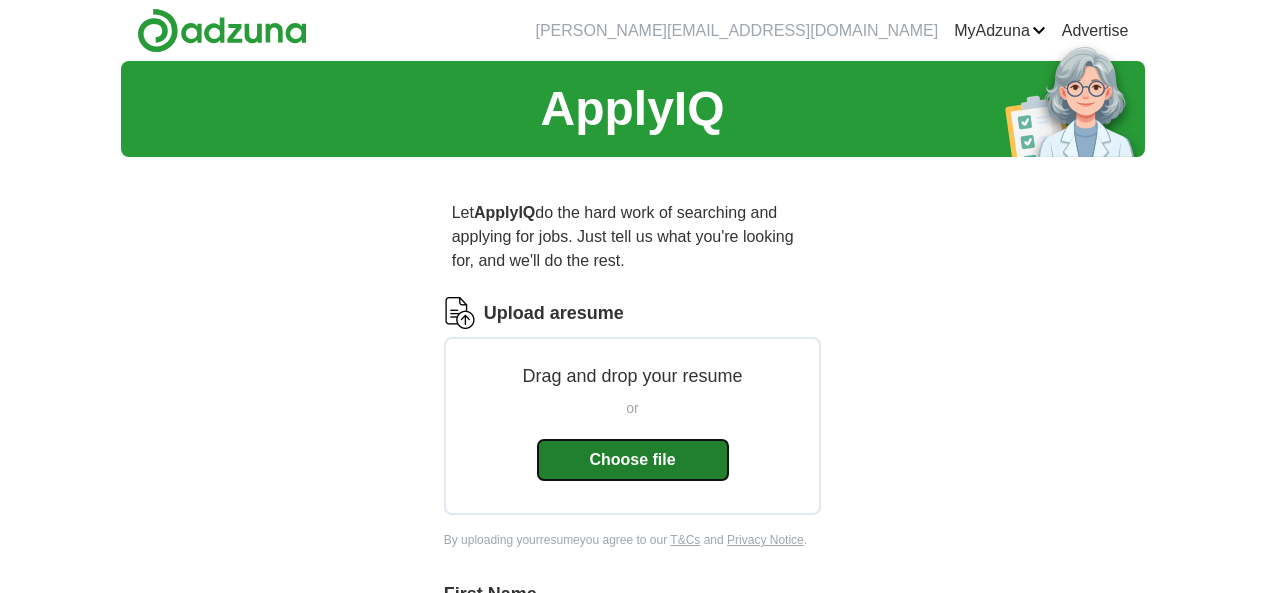 click on "Choose file" at bounding box center (633, 460) 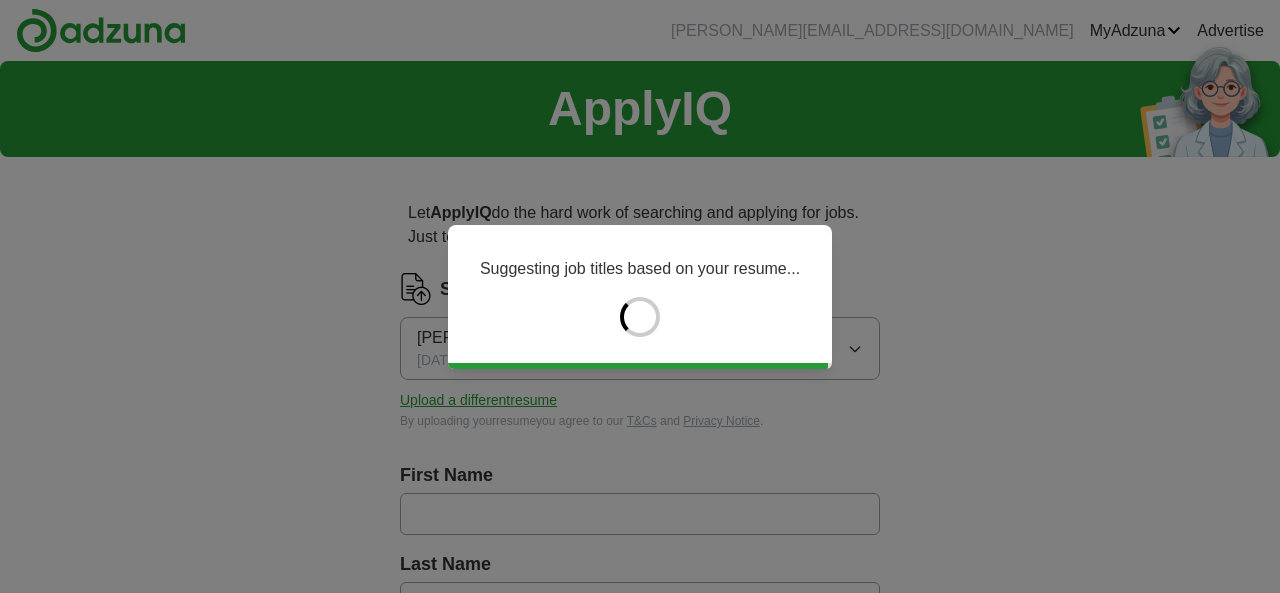 type on "******" 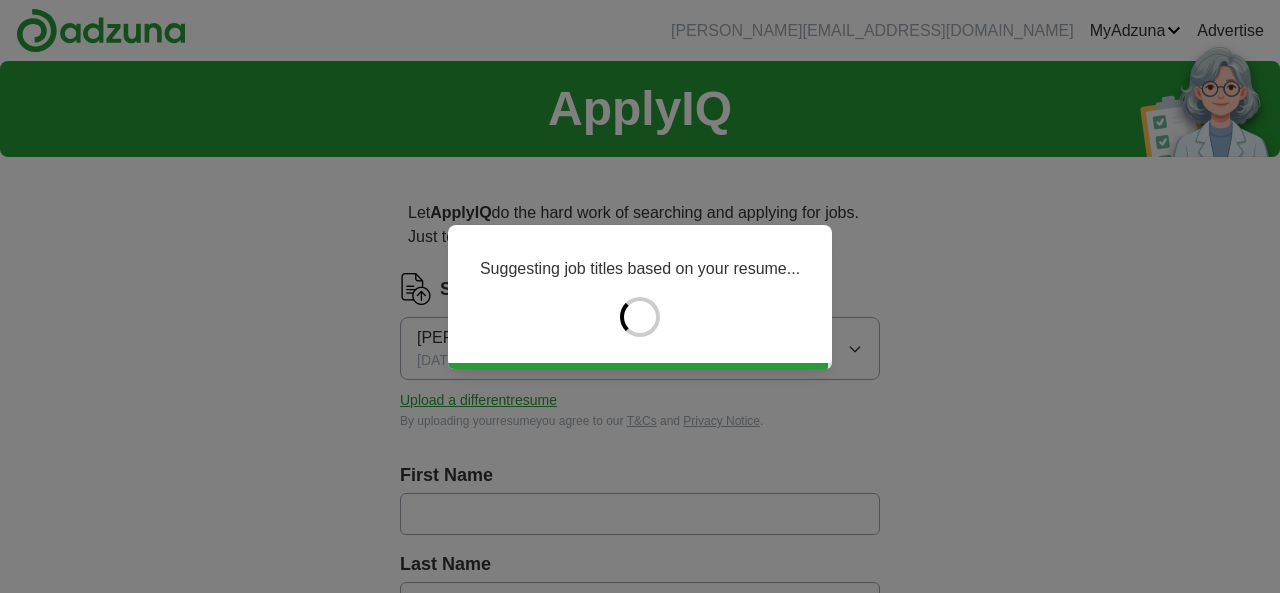 type on "******" 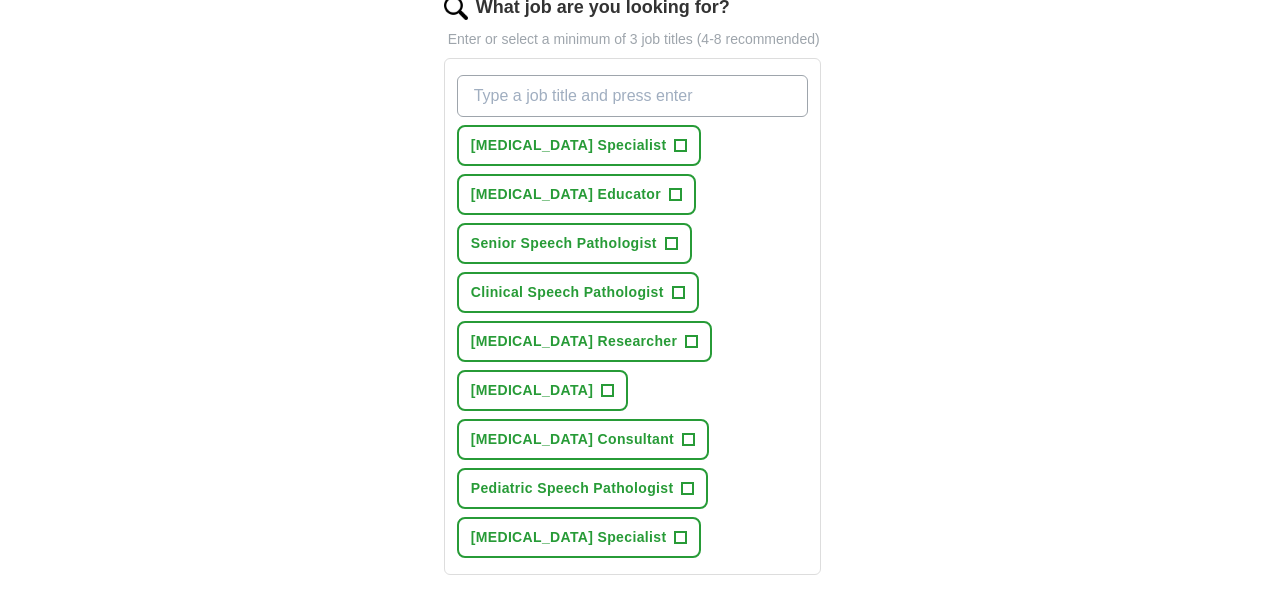scroll, scrollTop: 717, scrollLeft: 0, axis: vertical 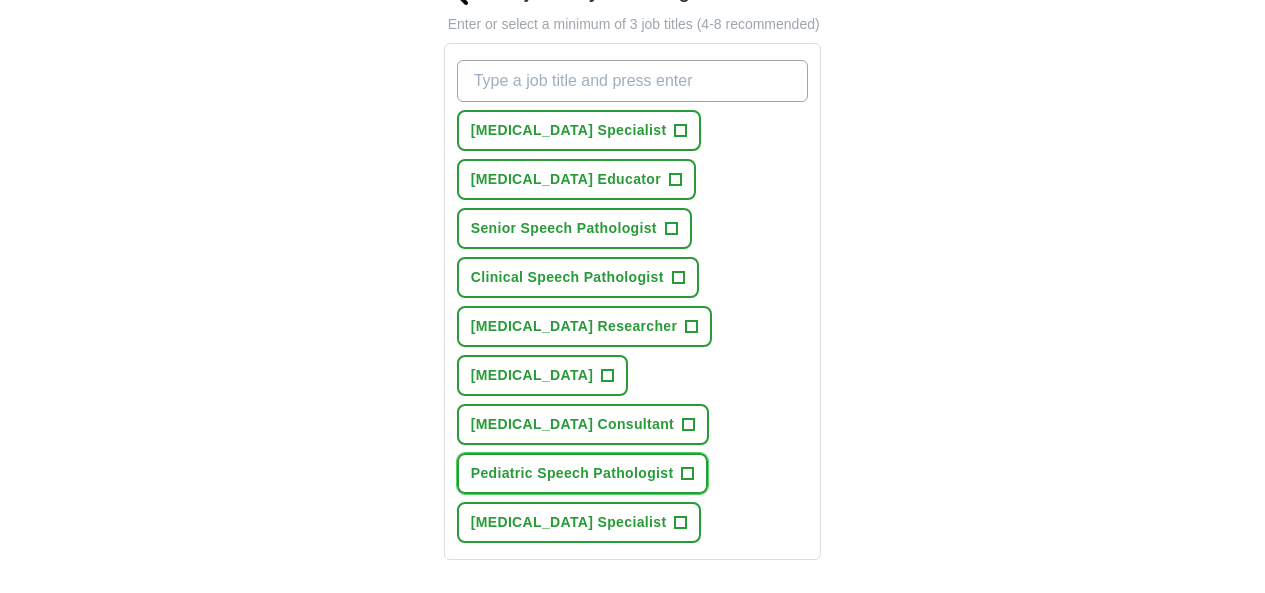 click on "Pediatric Speech Pathologist +" at bounding box center [583, 473] 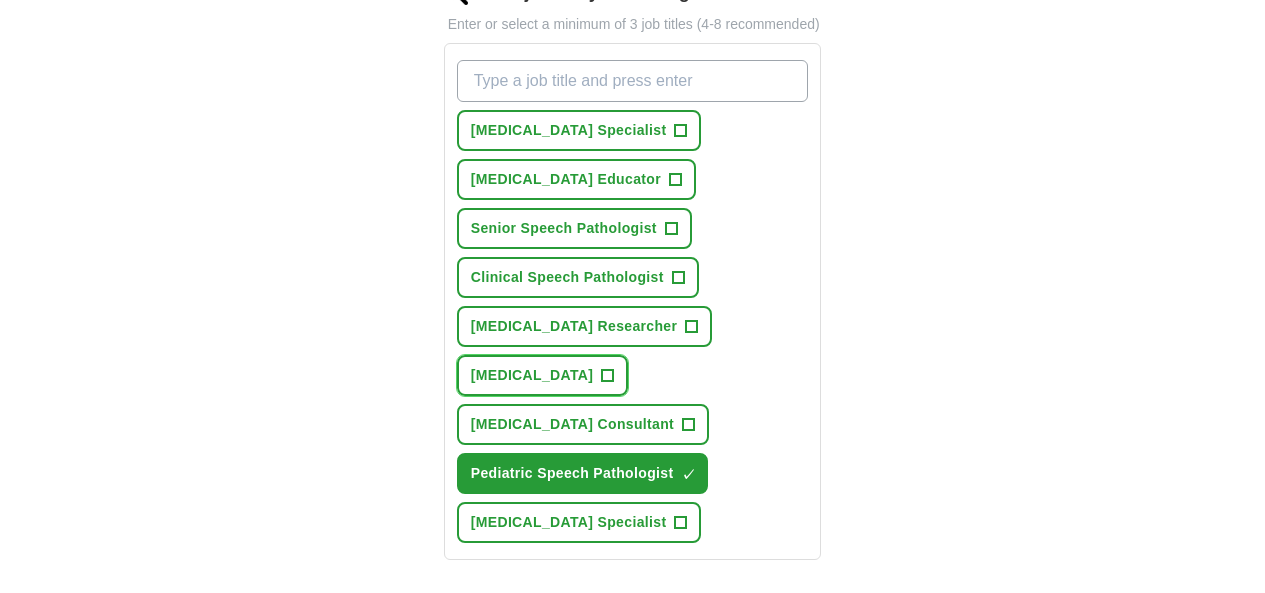 drag, startPoint x: 301, startPoint y: 322, endPoint x: 666, endPoint y: 304, distance: 365.44357 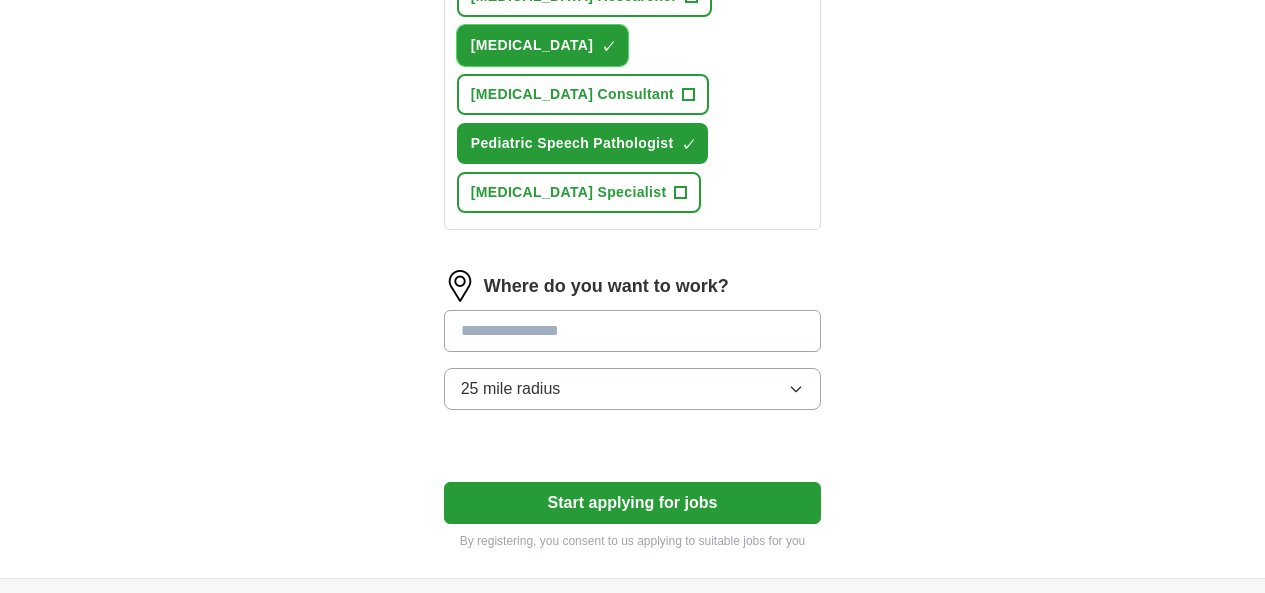 scroll, scrollTop: 1065, scrollLeft: 0, axis: vertical 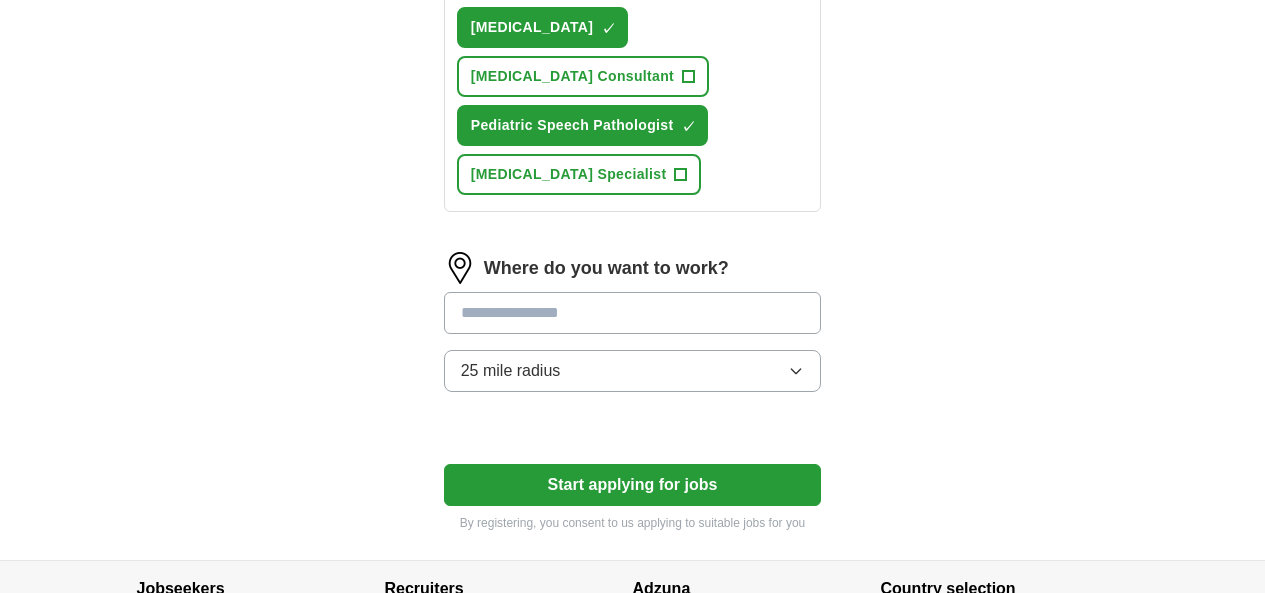 click at bounding box center (633, 313) 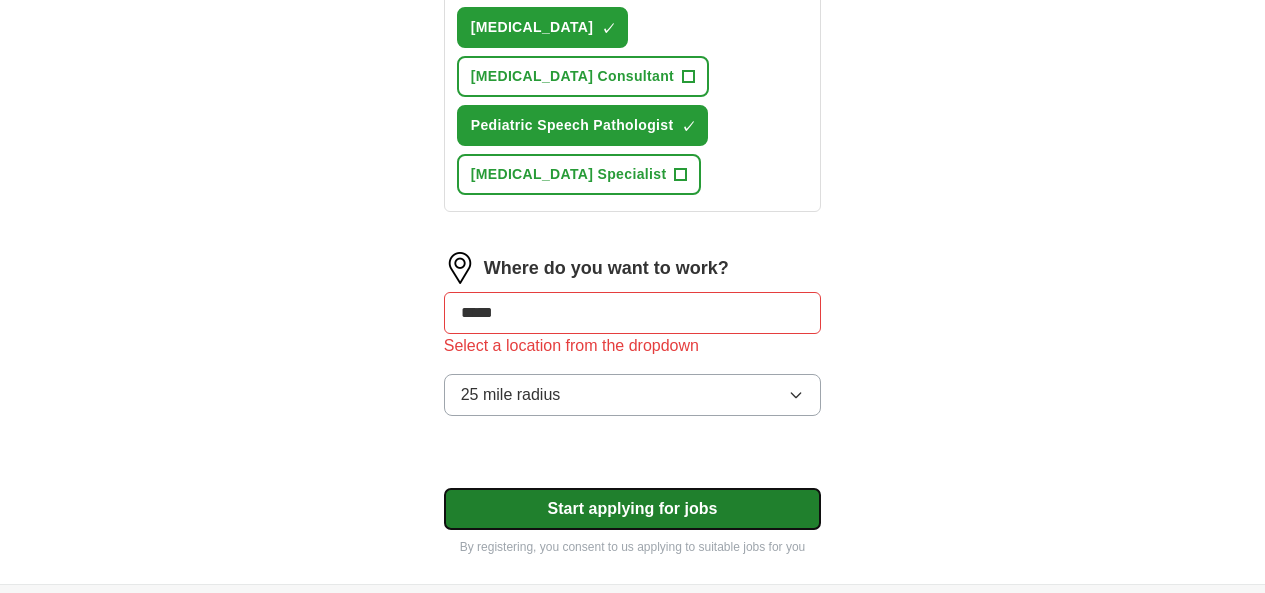 click on "Select a resume [PERSON_NAME] CV.docx [DATE] 18:01 Upload a different  resume By uploading your  resume  you agree to our   T&Cs   and   Privacy Notice . First Name ****** Last Name ****** What job are you looking for? Enter or select a minimum of 3 job titles (4-8 recommended) [MEDICAL_DATA] Specialist + [MEDICAL_DATA] Educator + Senior Speech Pathologist + Clinical Speech Pathologist + [MEDICAL_DATA] Researcher + [MEDICAL_DATA] ✓ × [MEDICAL_DATA] Consultant + Pediatric Speech Pathologist ✓ × [MEDICAL_DATA] Specialist + Where do you want to work? ***** Select a location from the dropdown 25 mile radius Start applying for jobs By registering, you consent to us applying to suitable jobs for you" at bounding box center [633, -106] 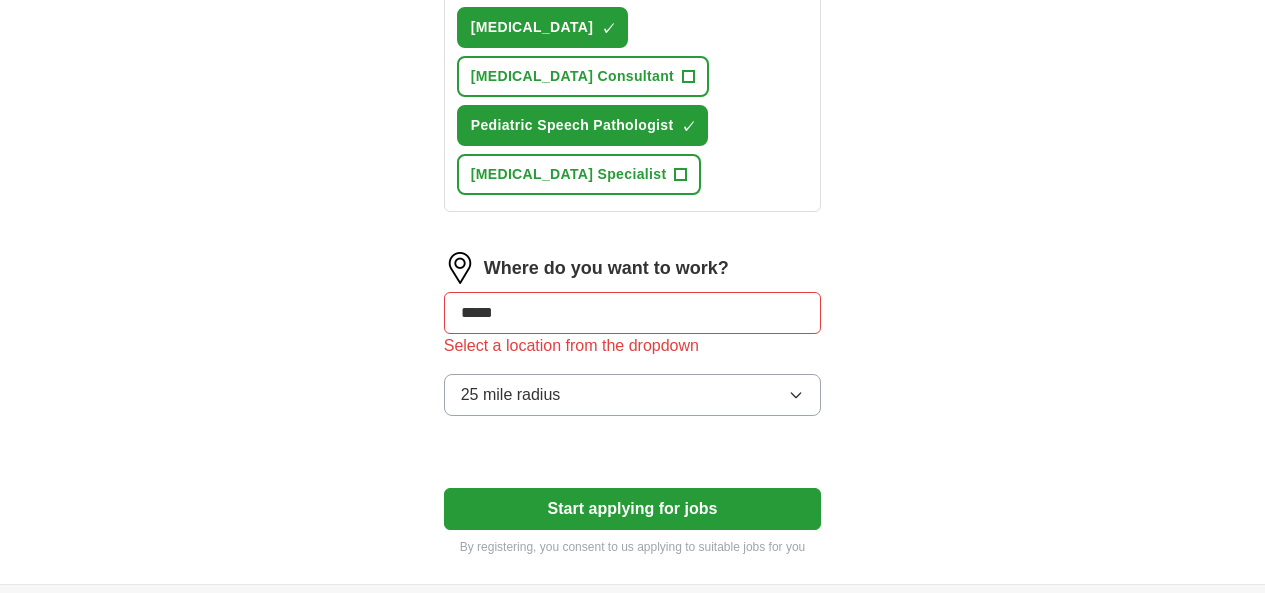 click on "*****" at bounding box center (633, 313) 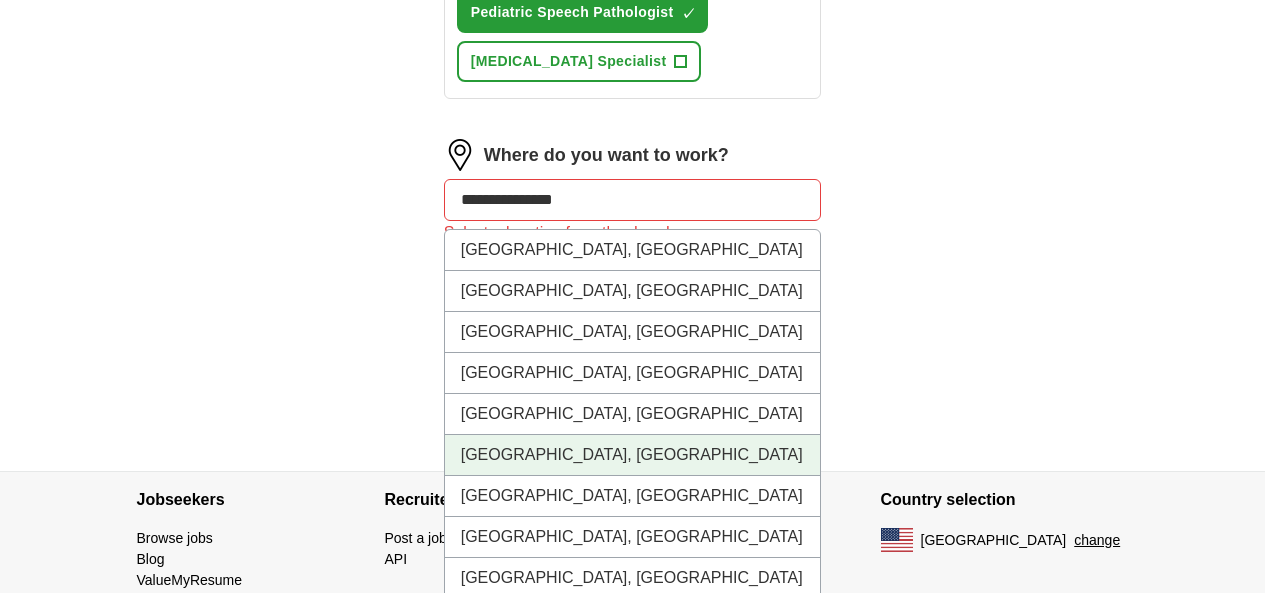 scroll, scrollTop: 1174, scrollLeft: 0, axis: vertical 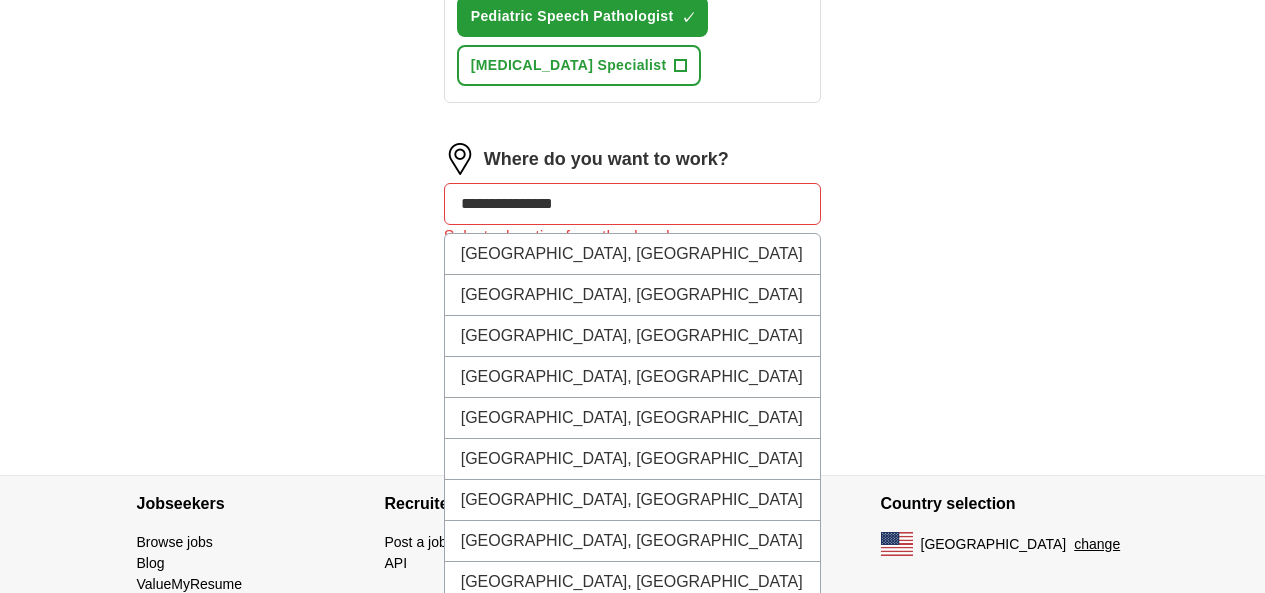 click on "**********" at bounding box center [633, 204] 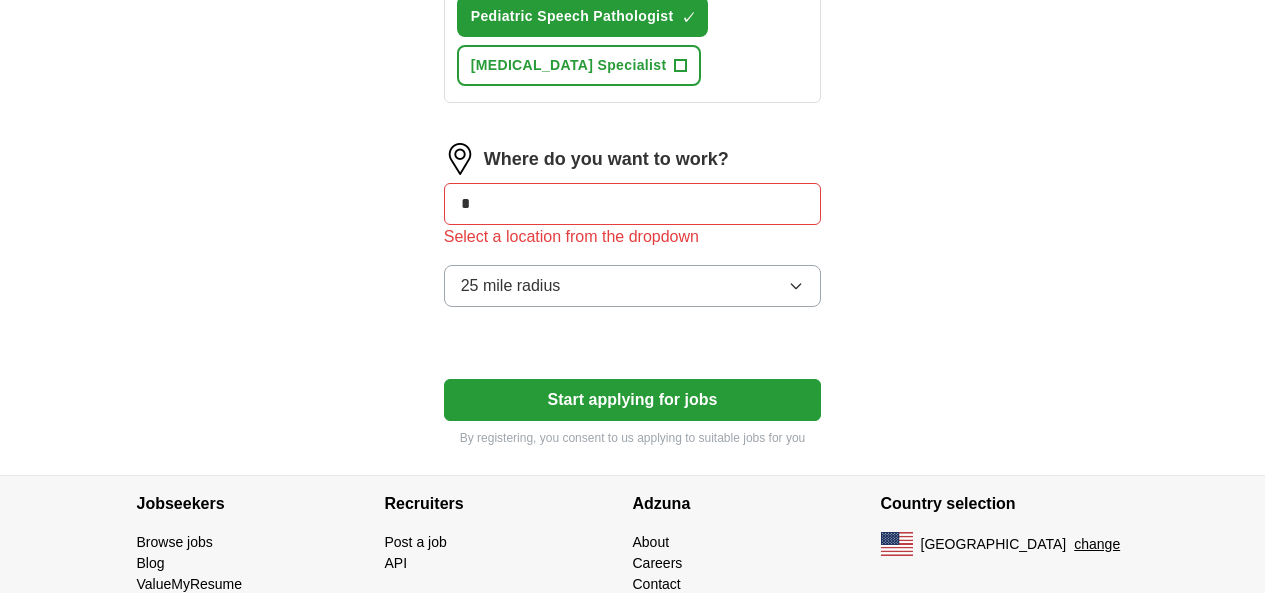 type on "*" 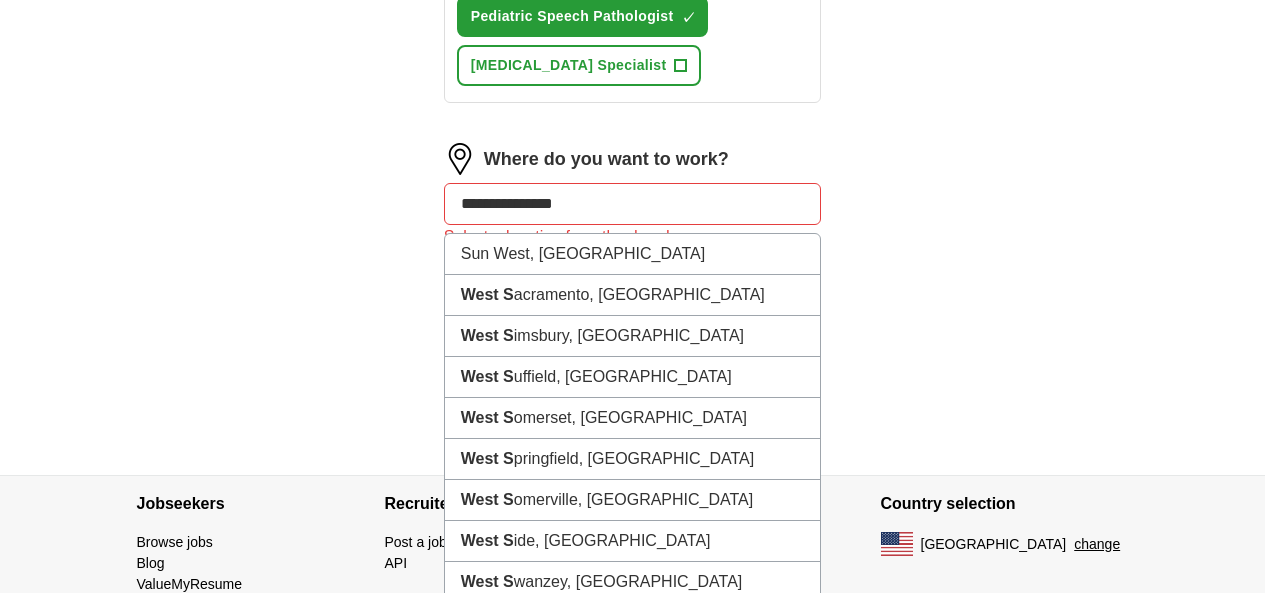 type on "**********" 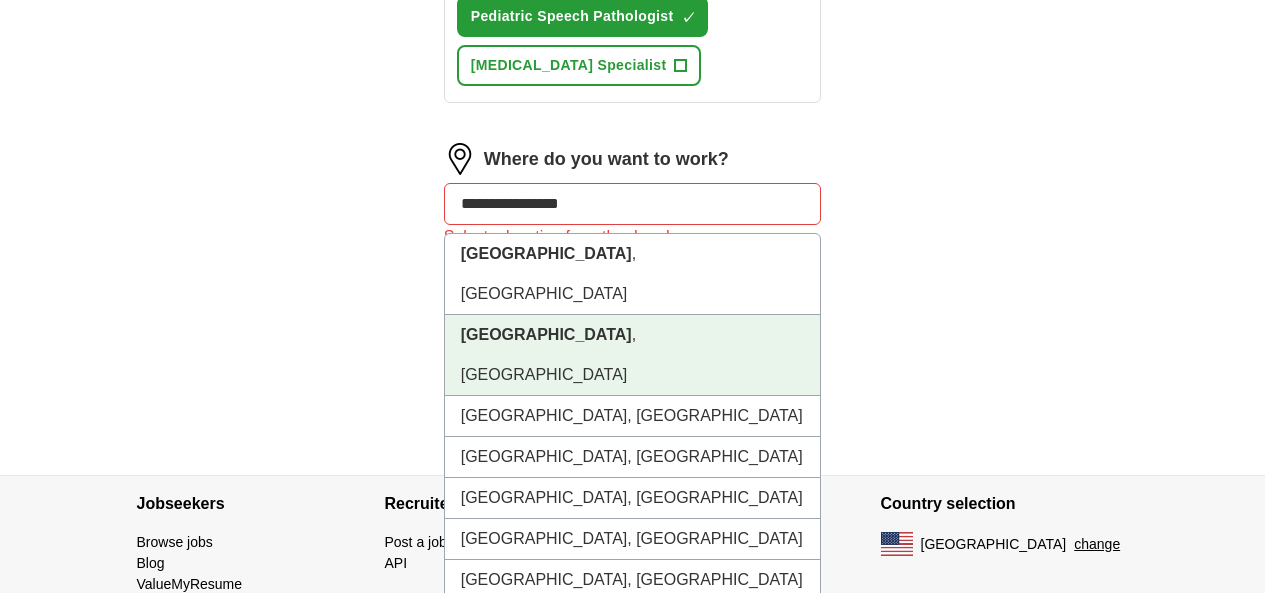 click on "[GEOGRAPHIC_DATA]" at bounding box center (546, 334) 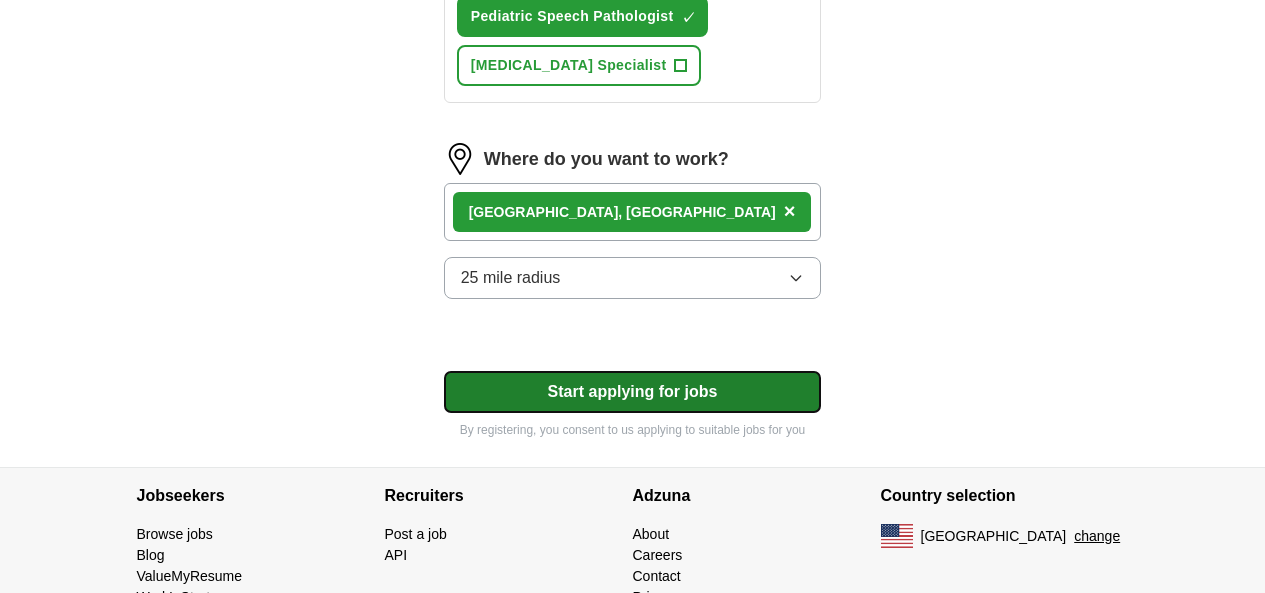 click on "Start applying for jobs" at bounding box center [633, 392] 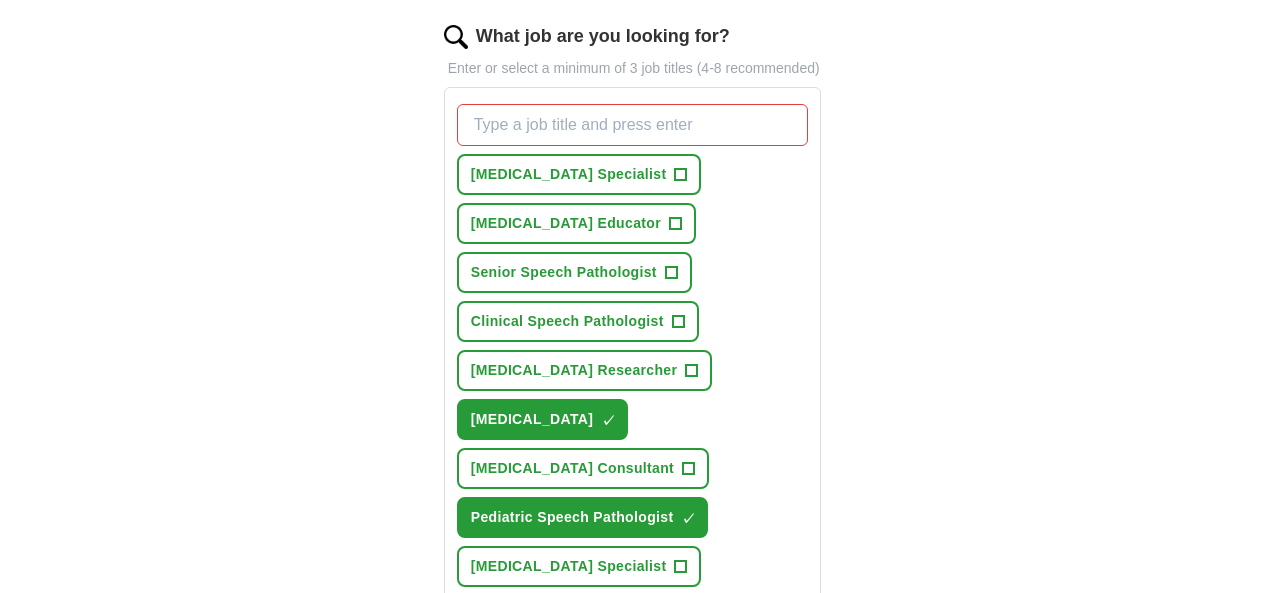 scroll, scrollTop: 672, scrollLeft: 0, axis: vertical 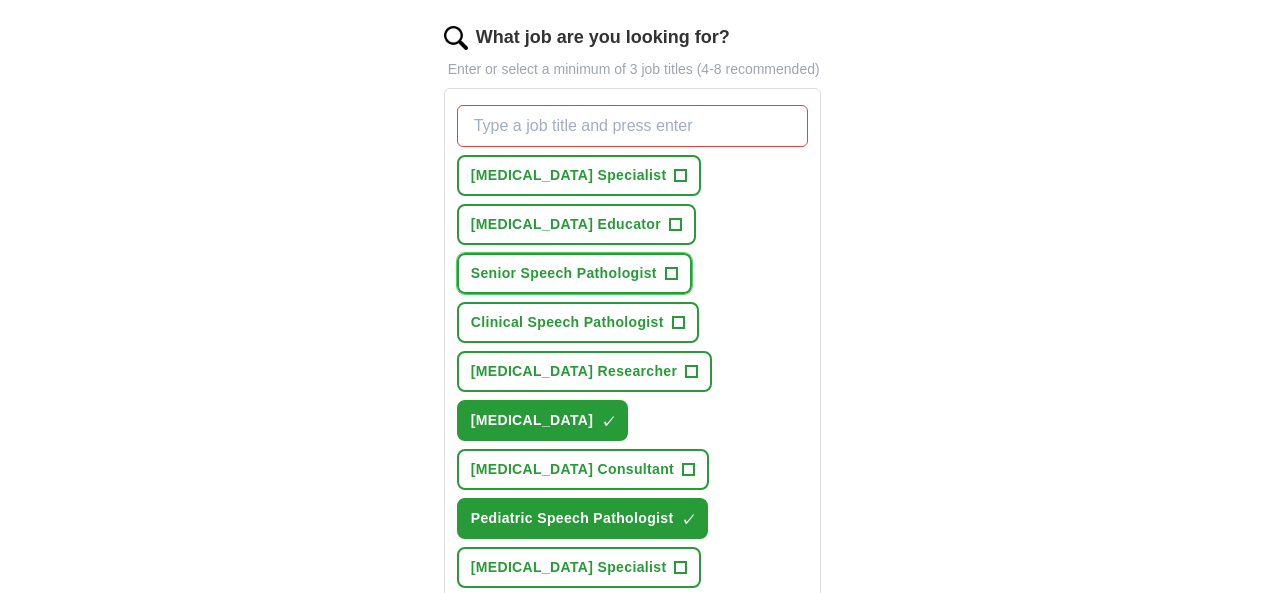 click on "Senior Speech Pathologist" at bounding box center (564, 273) 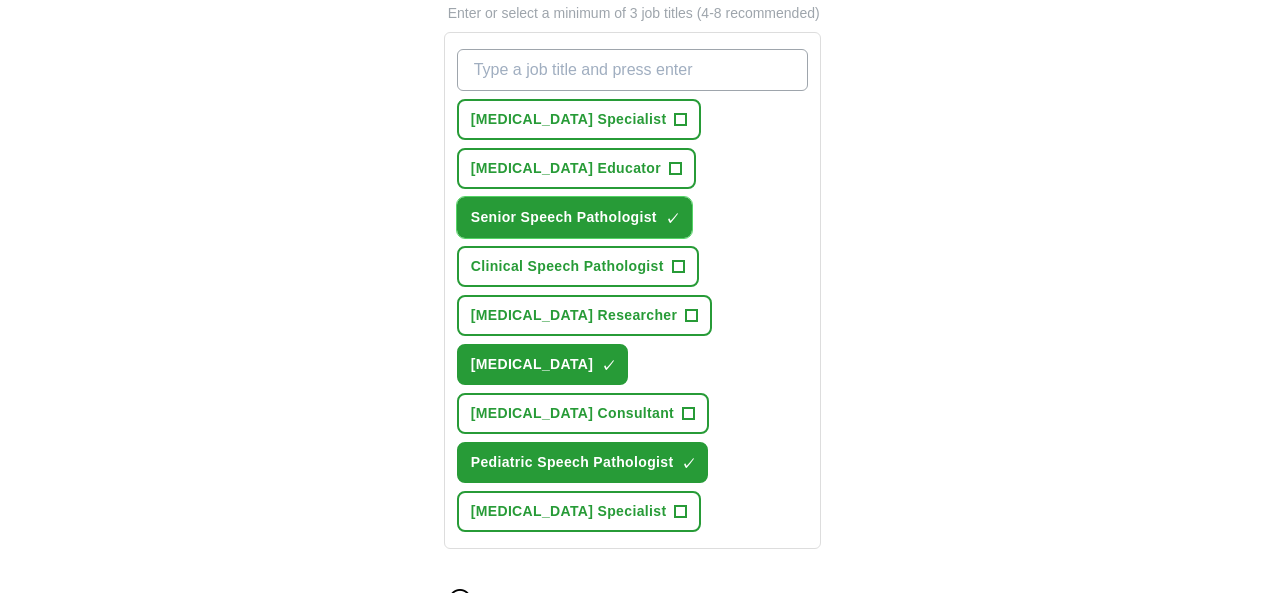 scroll, scrollTop: 727, scrollLeft: 0, axis: vertical 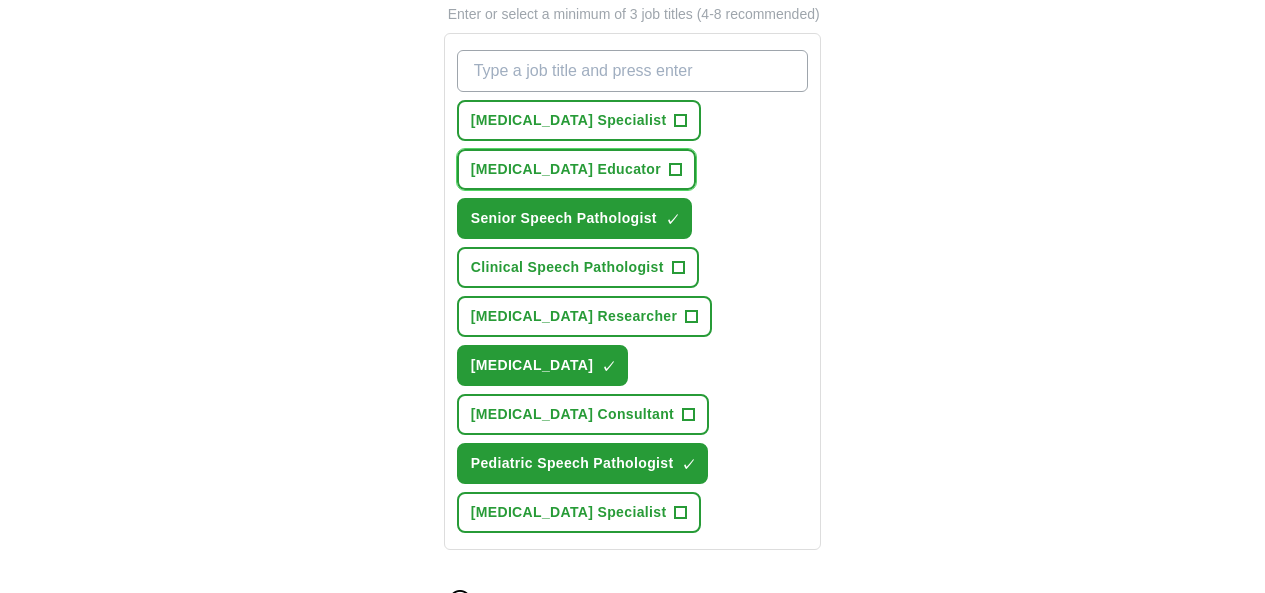 click on "[MEDICAL_DATA] Educator" at bounding box center [566, 169] 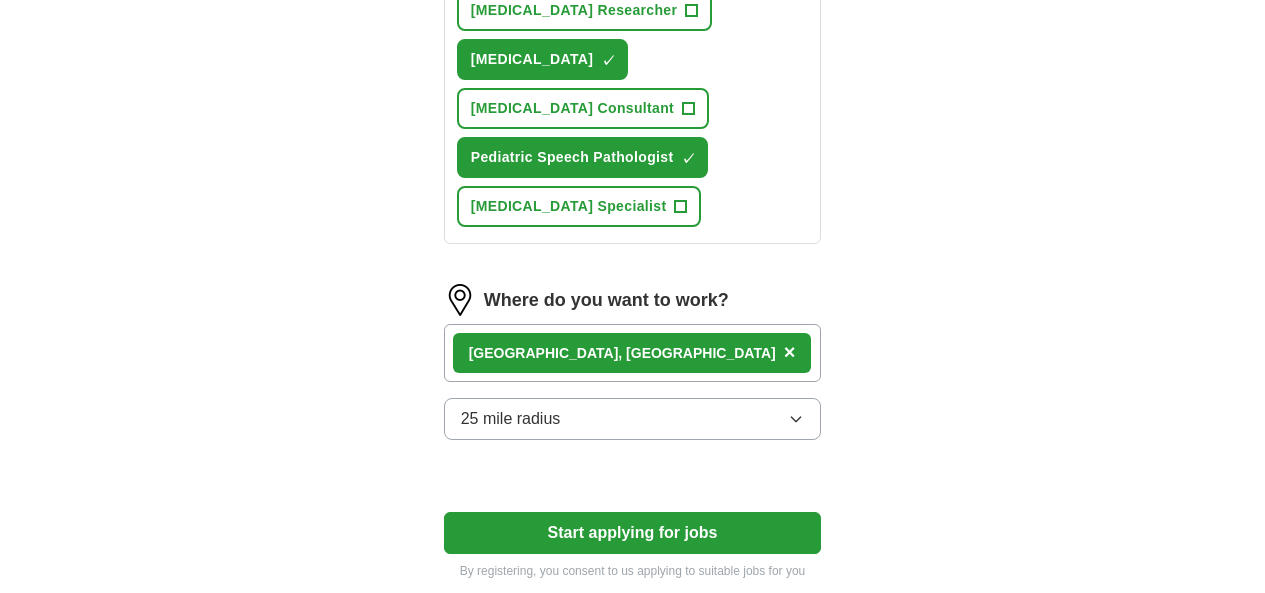 scroll, scrollTop: 1177, scrollLeft: 0, axis: vertical 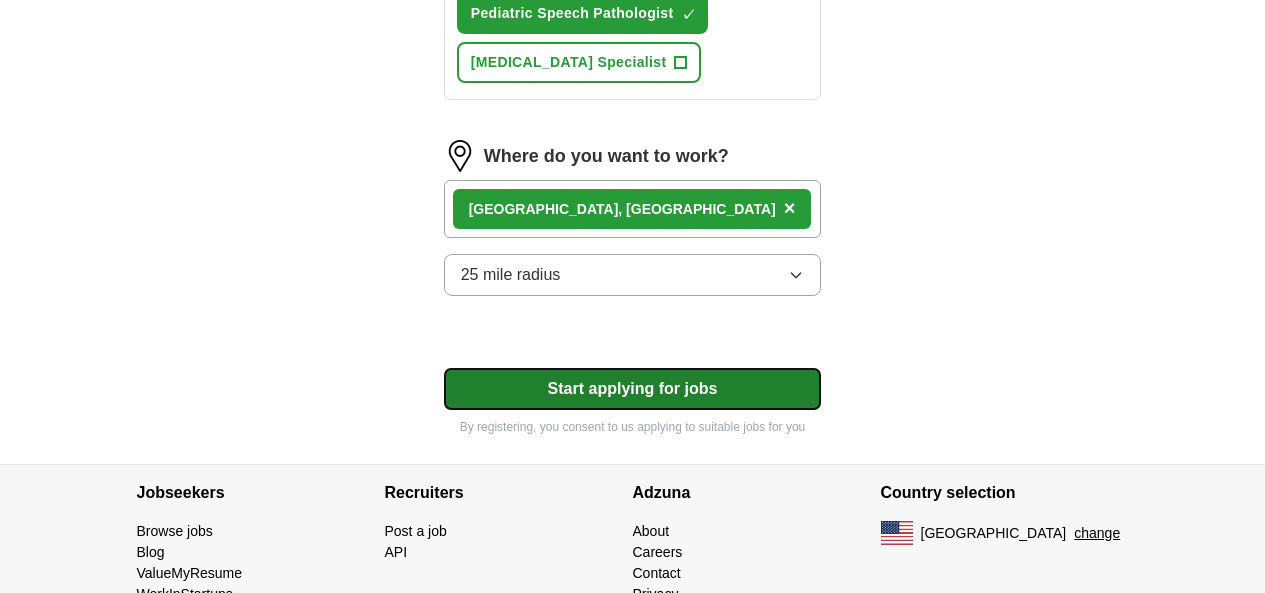 click on "Start applying for jobs" at bounding box center (633, 389) 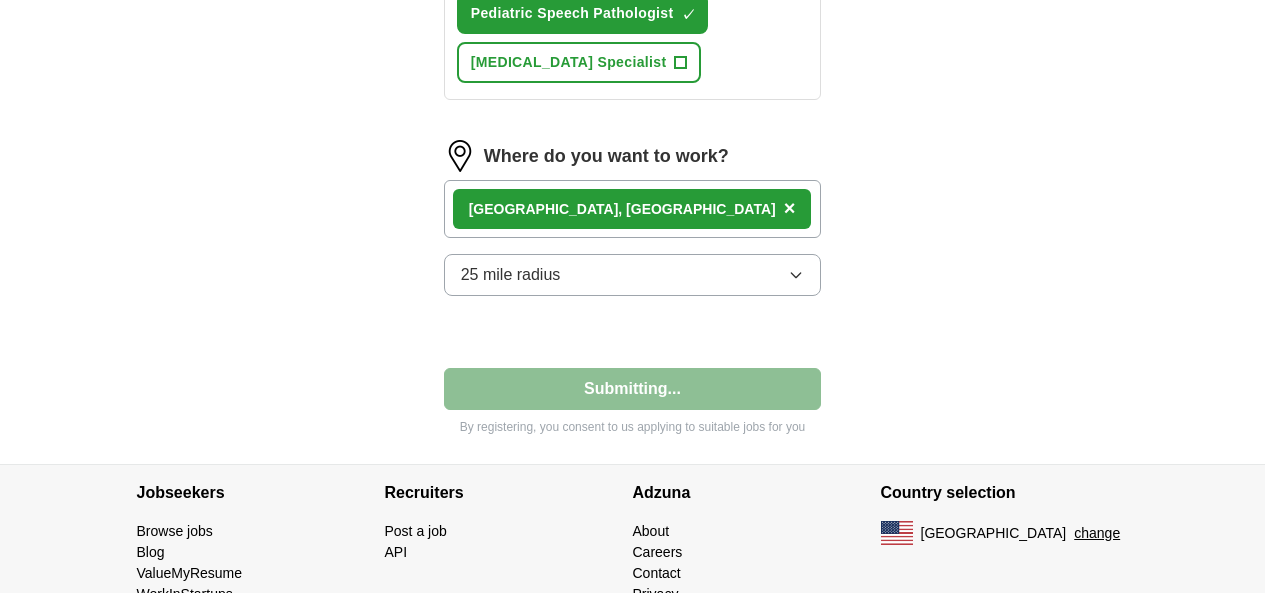 select on "**" 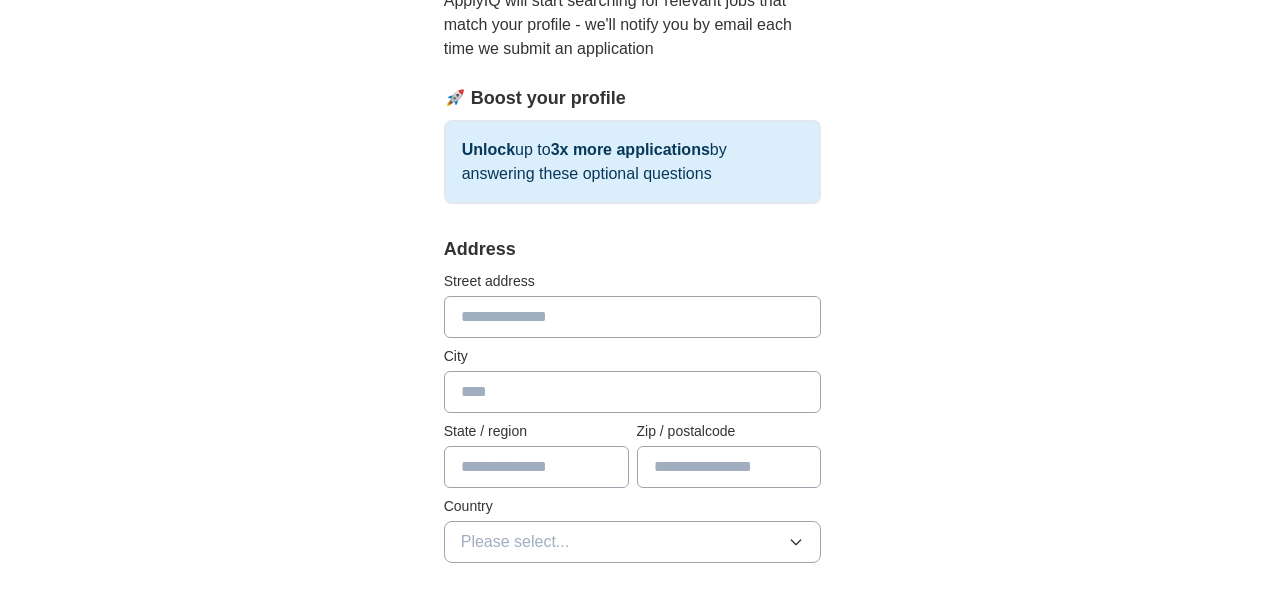 scroll, scrollTop: 242, scrollLeft: 0, axis: vertical 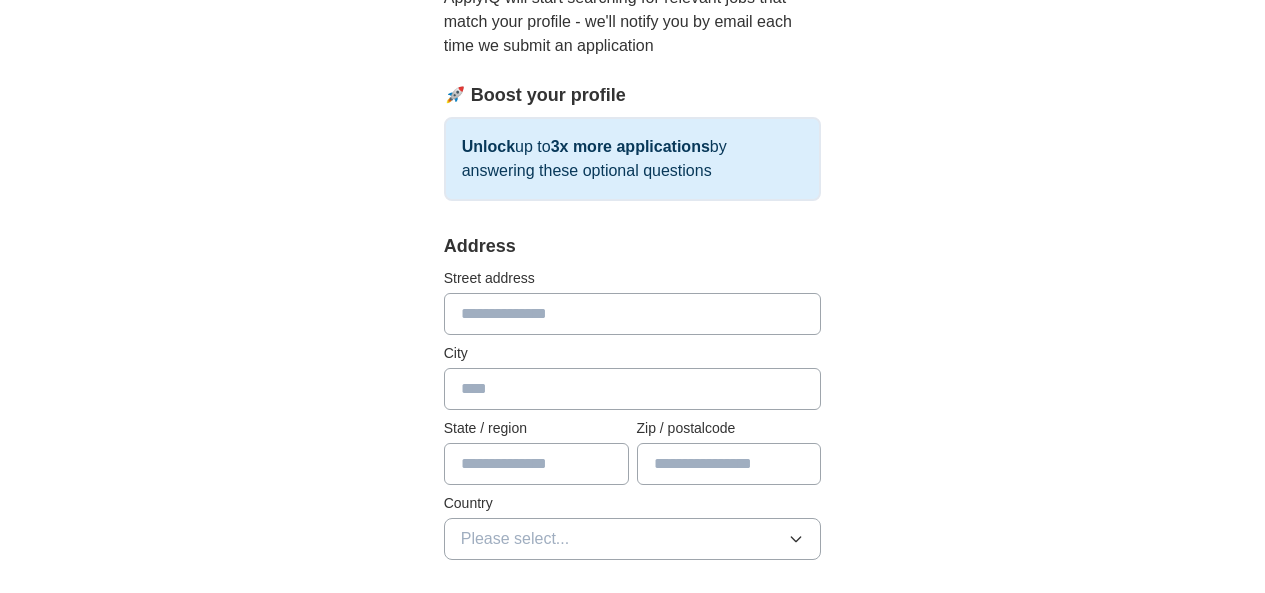 click at bounding box center [633, 314] 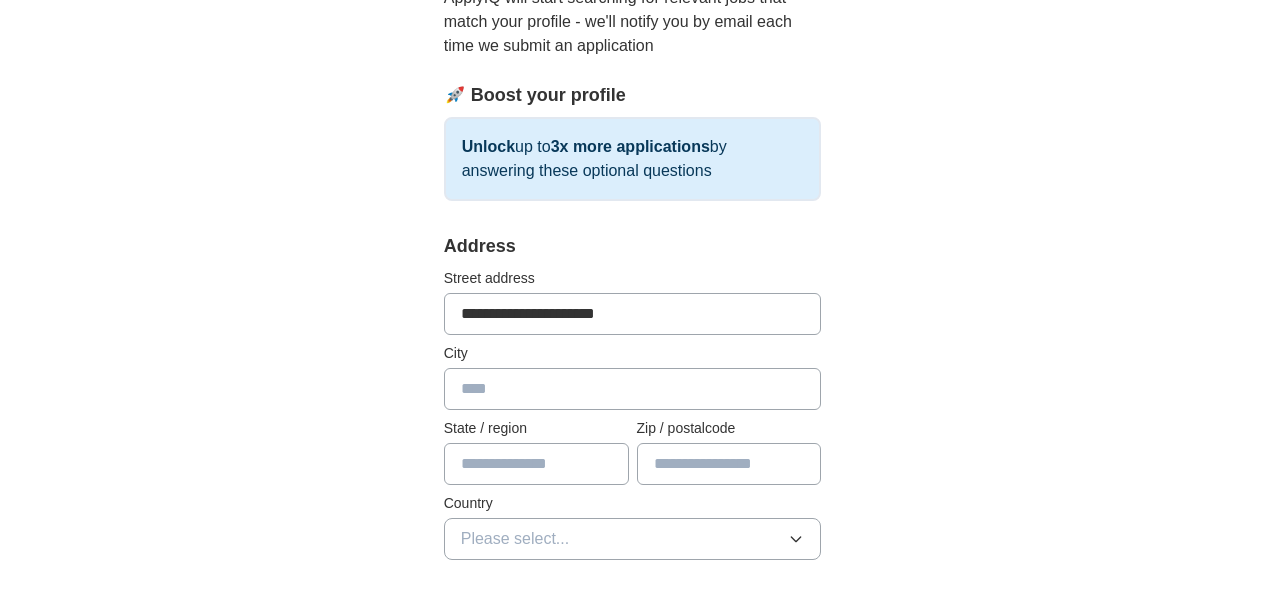 type on "**********" 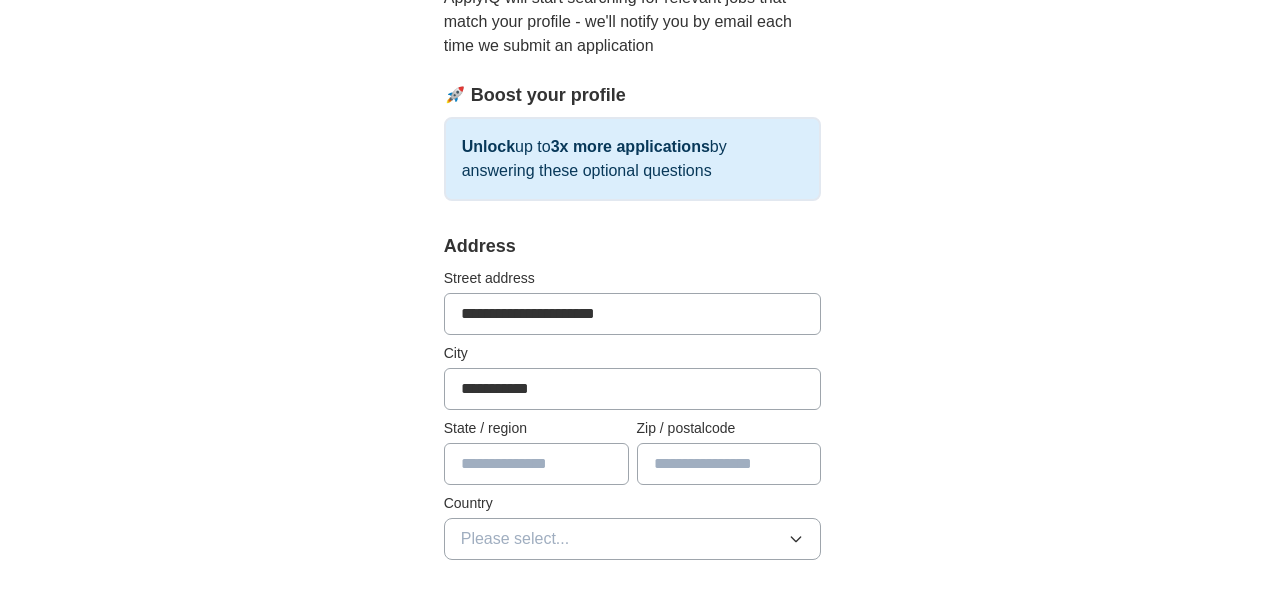 type on "**" 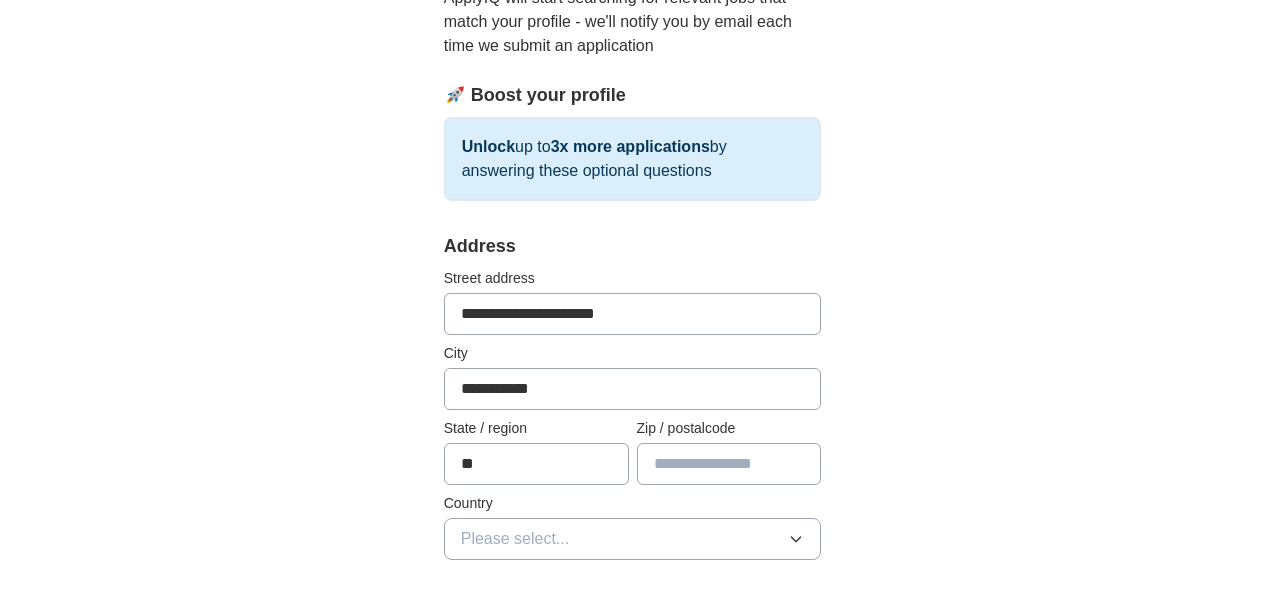 type on "*****" 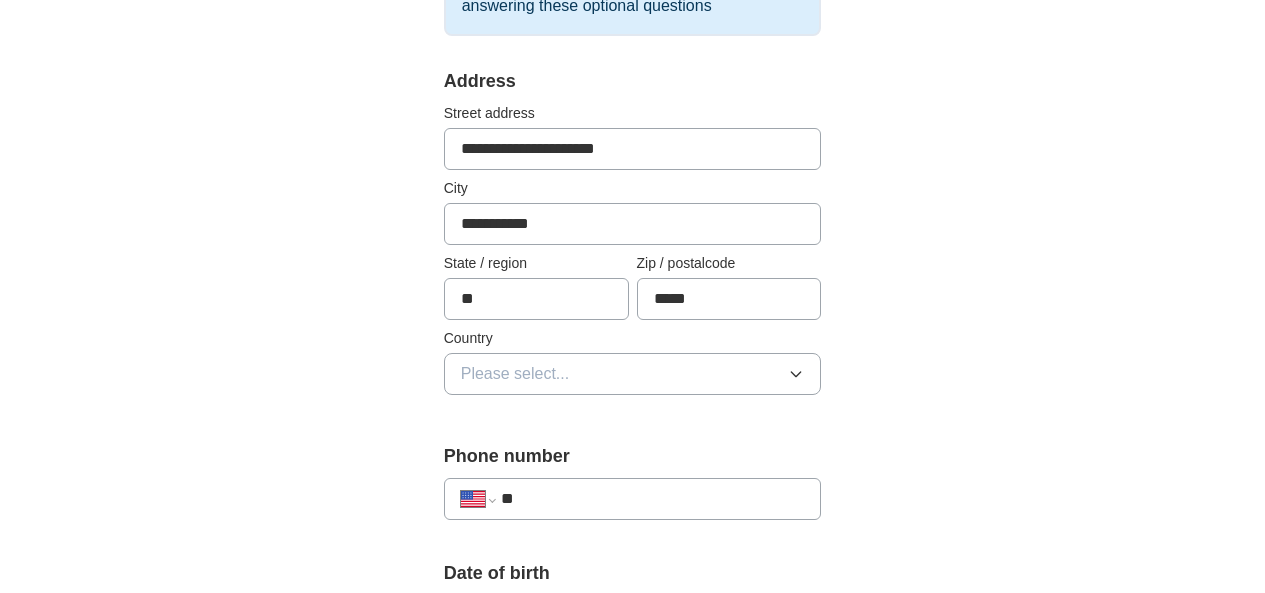 scroll, scrollTop: 487, scrollLeft: 0, axis: vertical 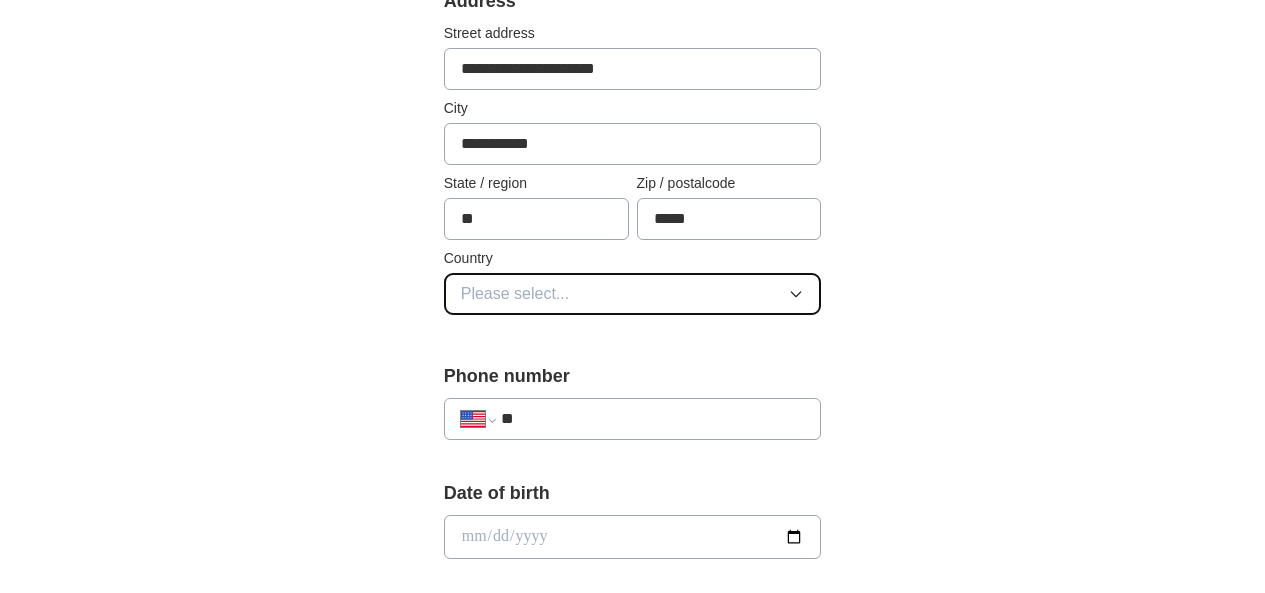 click on "Please select..." at bounding box center [633, 294] 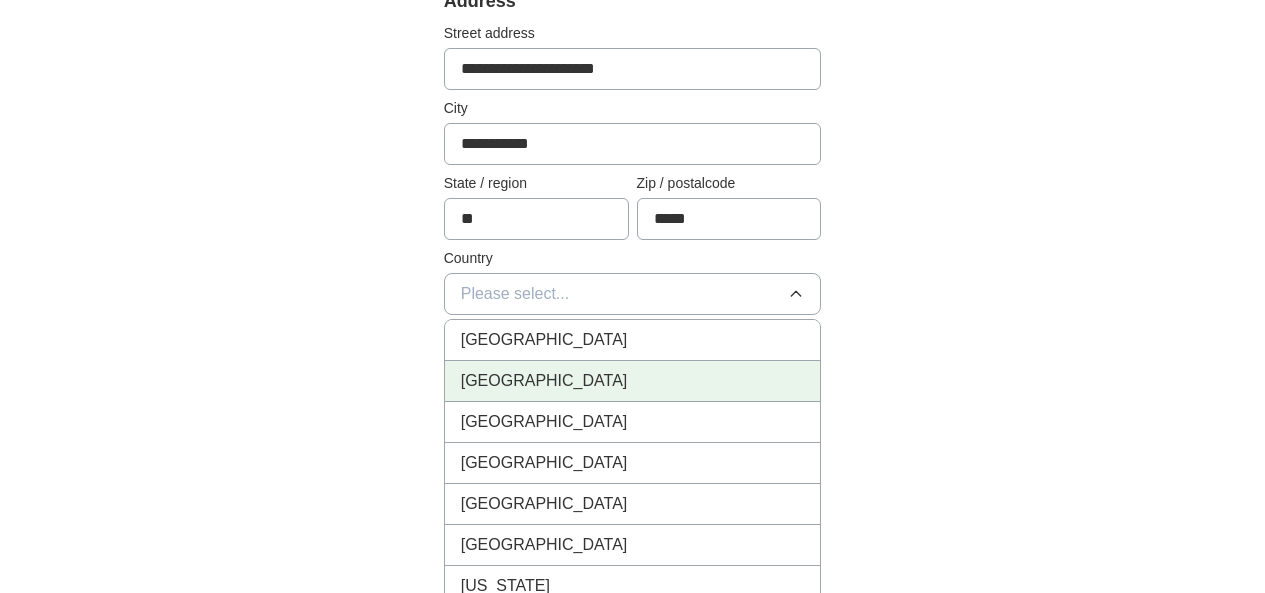 click on "[GEOGRAPHIC_DATA]" at bounding box center (544, 381) 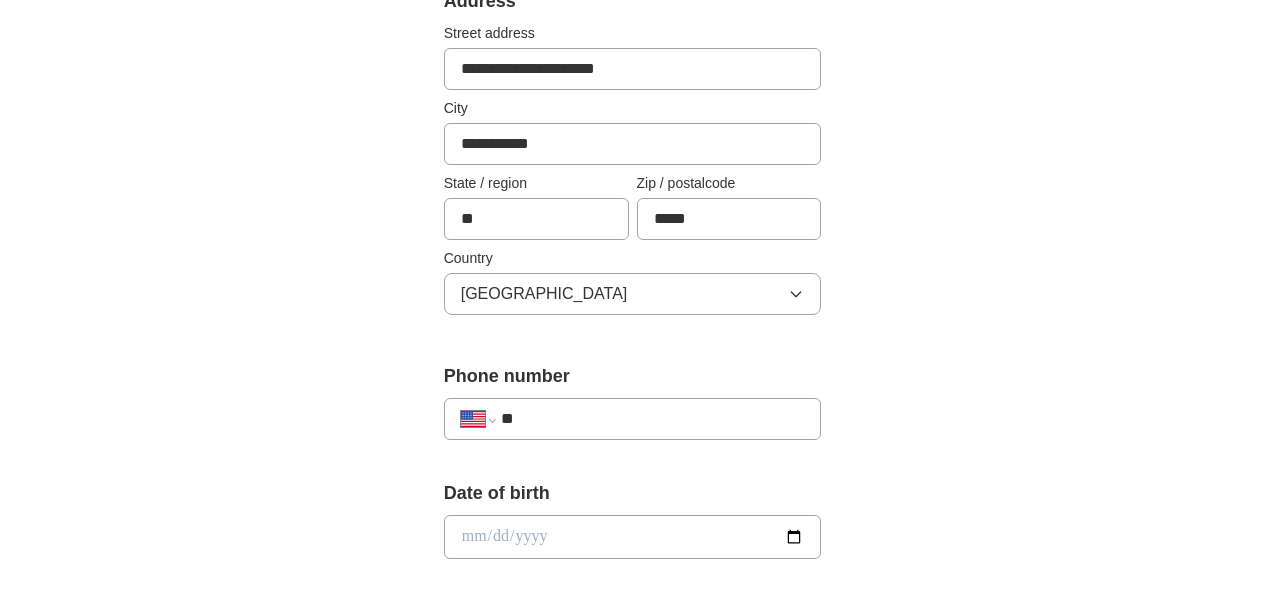 click on "**" at bounding box center [653, 419] 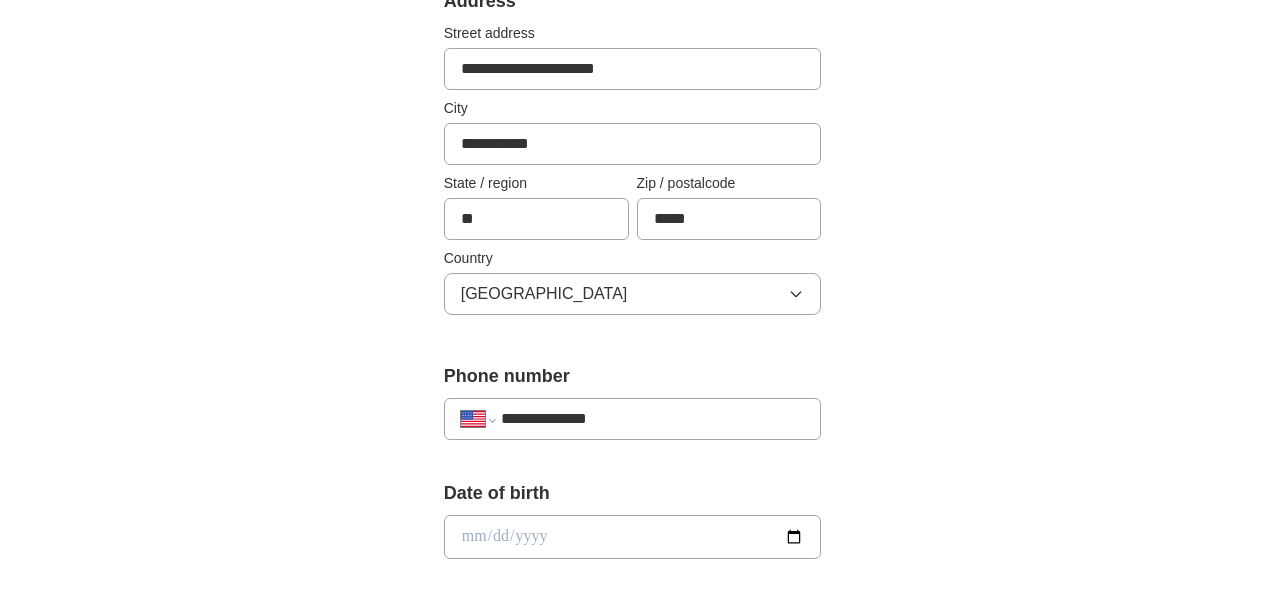 click on "**********" at bounding box center [653, 419] 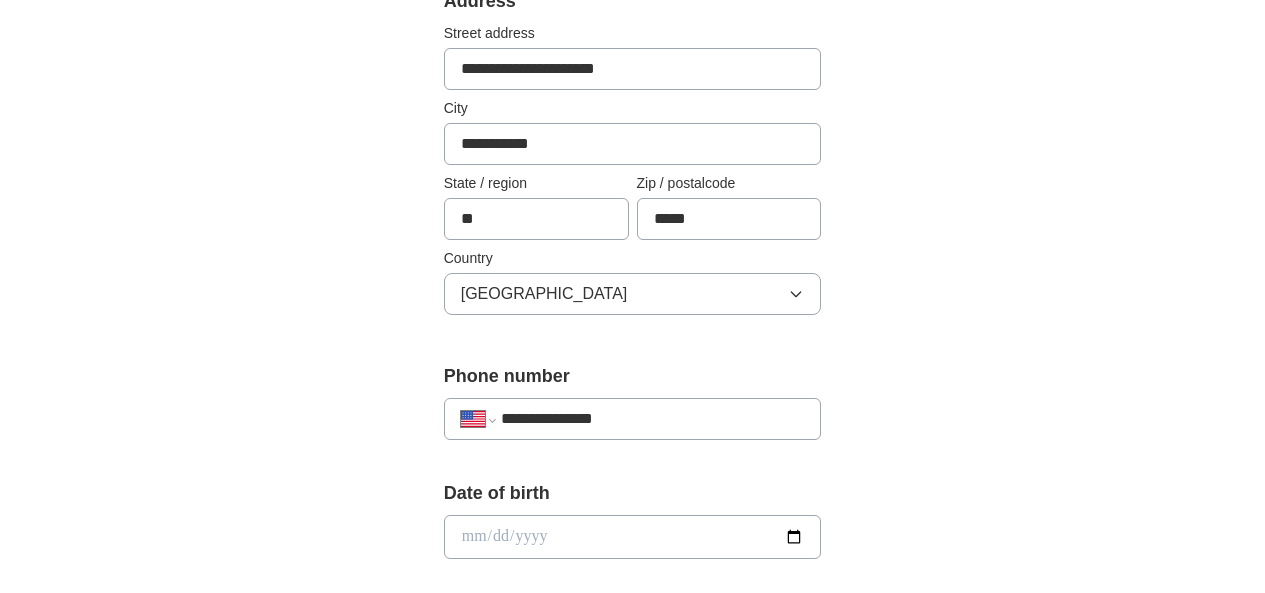 type on "**********" 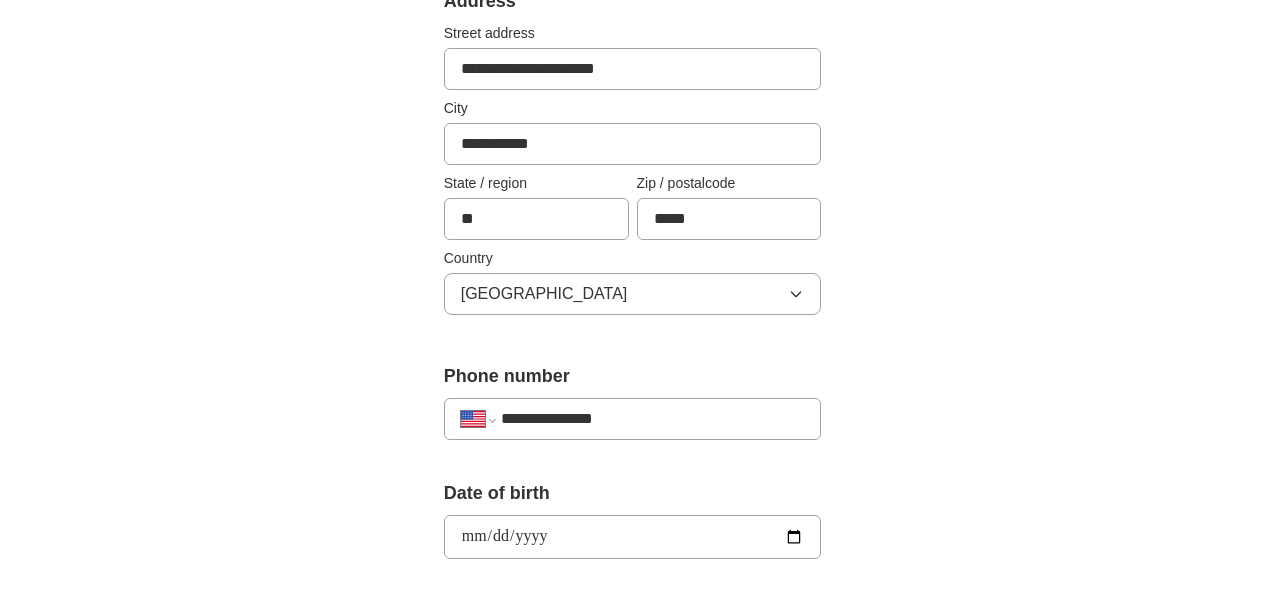 type on "**********" 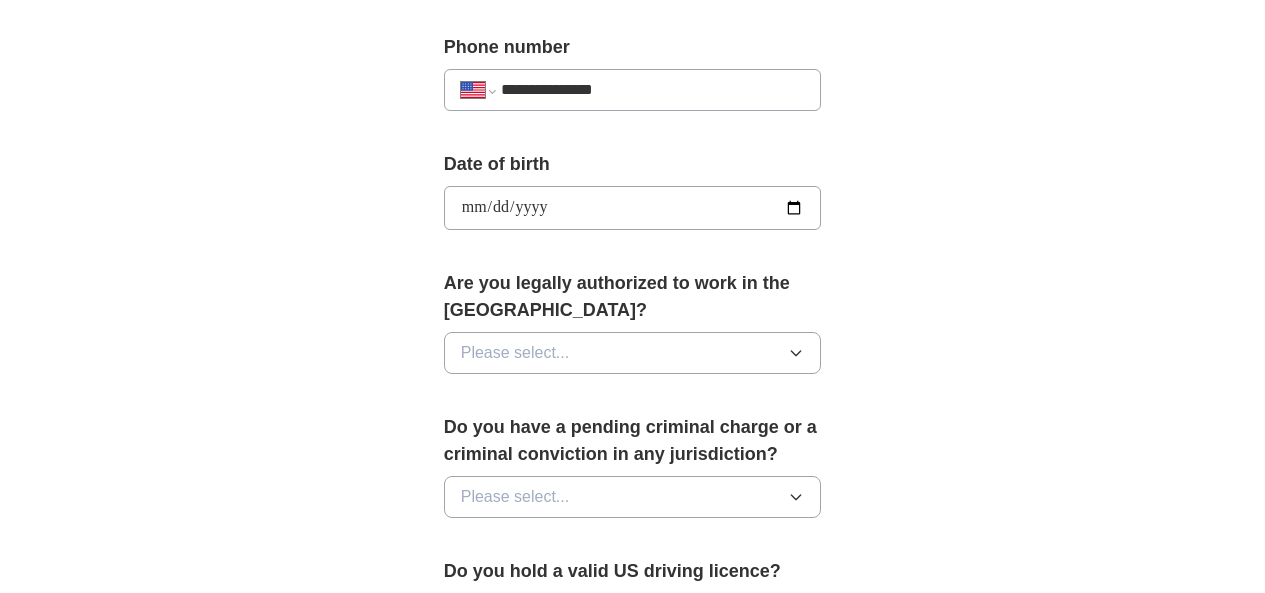 scroll, scrollTop: 817, scrollLeft: 0, axis: vertical 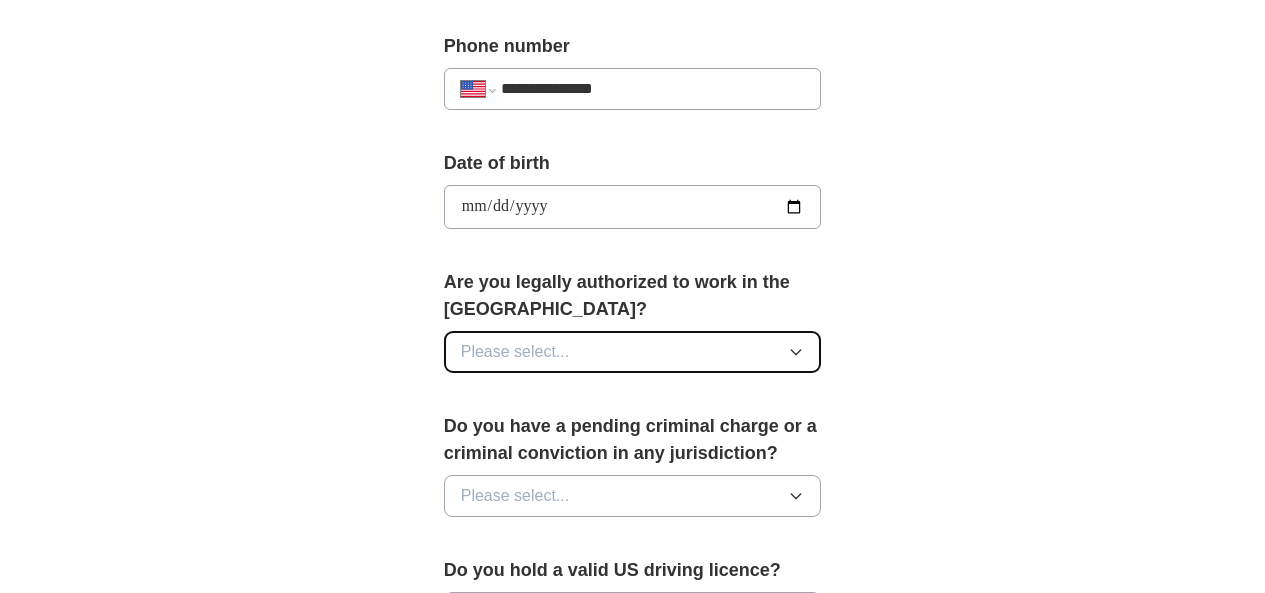 click on "Please select..." at bounding box center [633, 352] 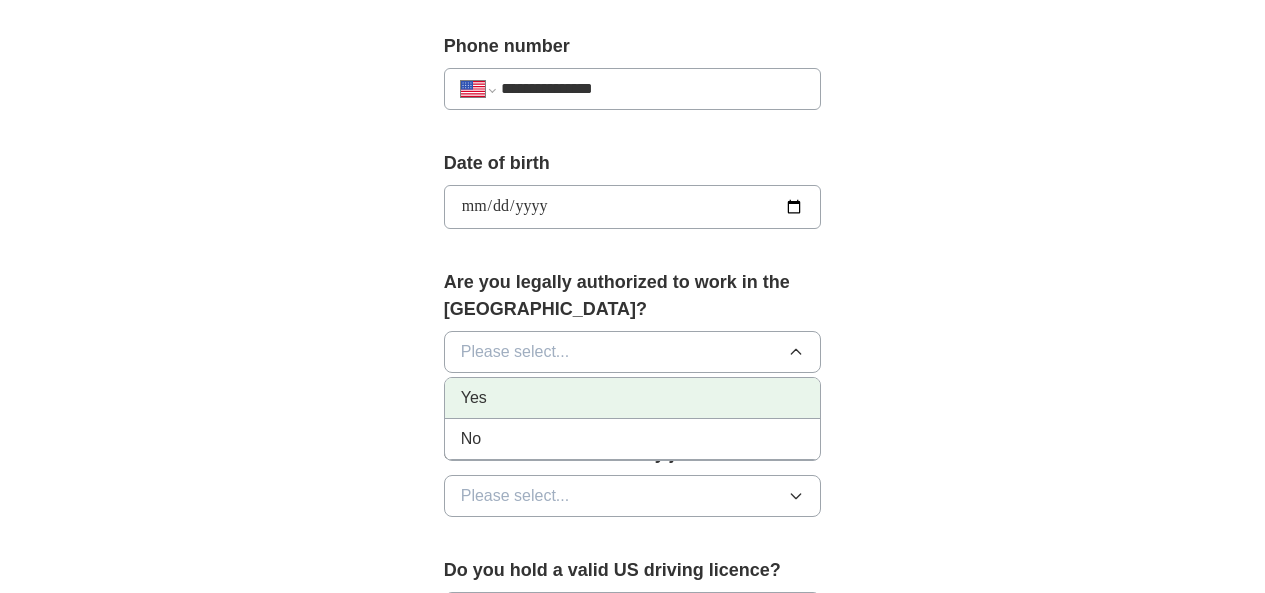 click on "Yes" at bounding box center (633, 398) 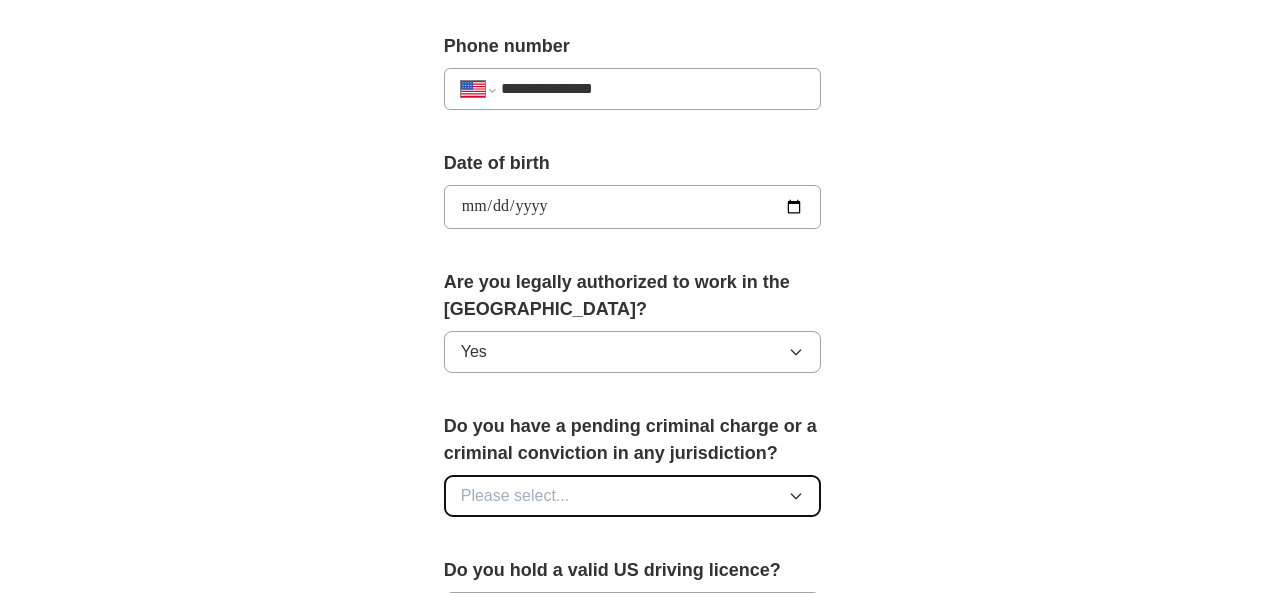 click on "Please select..." at bounding box center (515, 496) 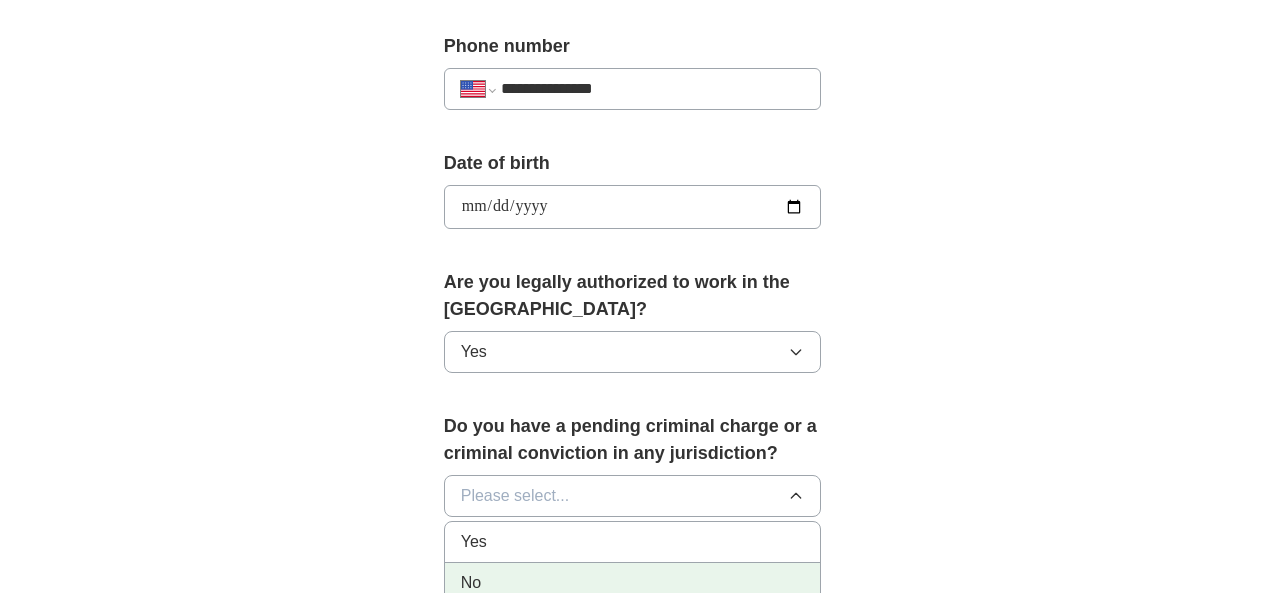 click on "No" at bounding box center [633, 583] 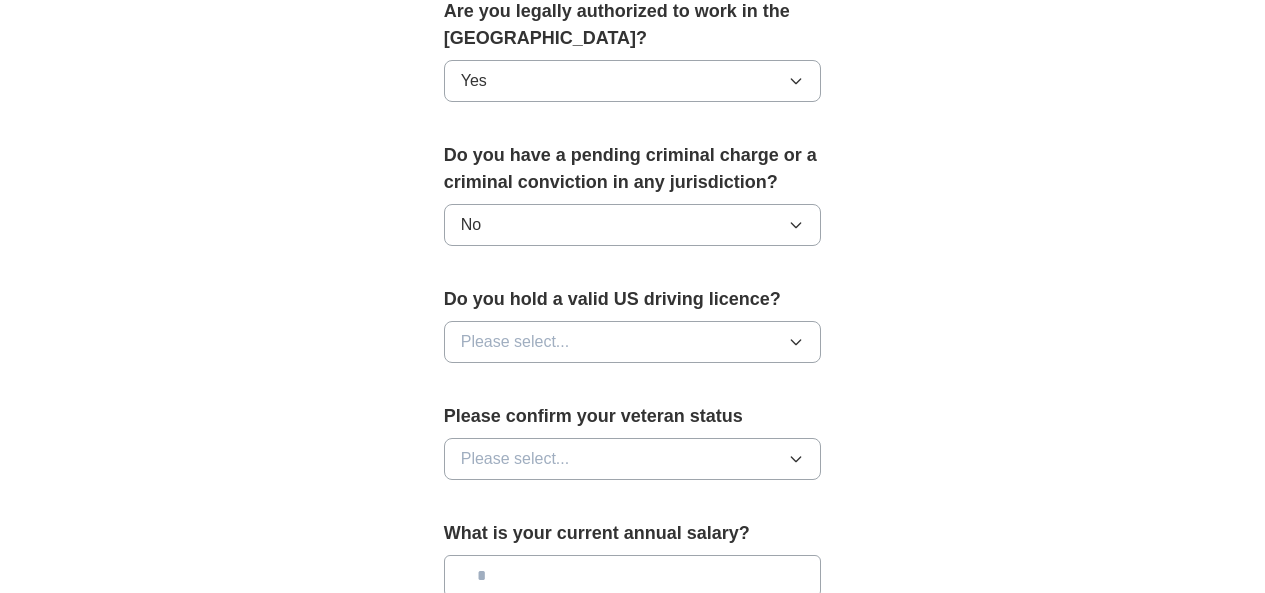 scroll, scrollTop: 1091, scrollLeft: 0, axis: vertical 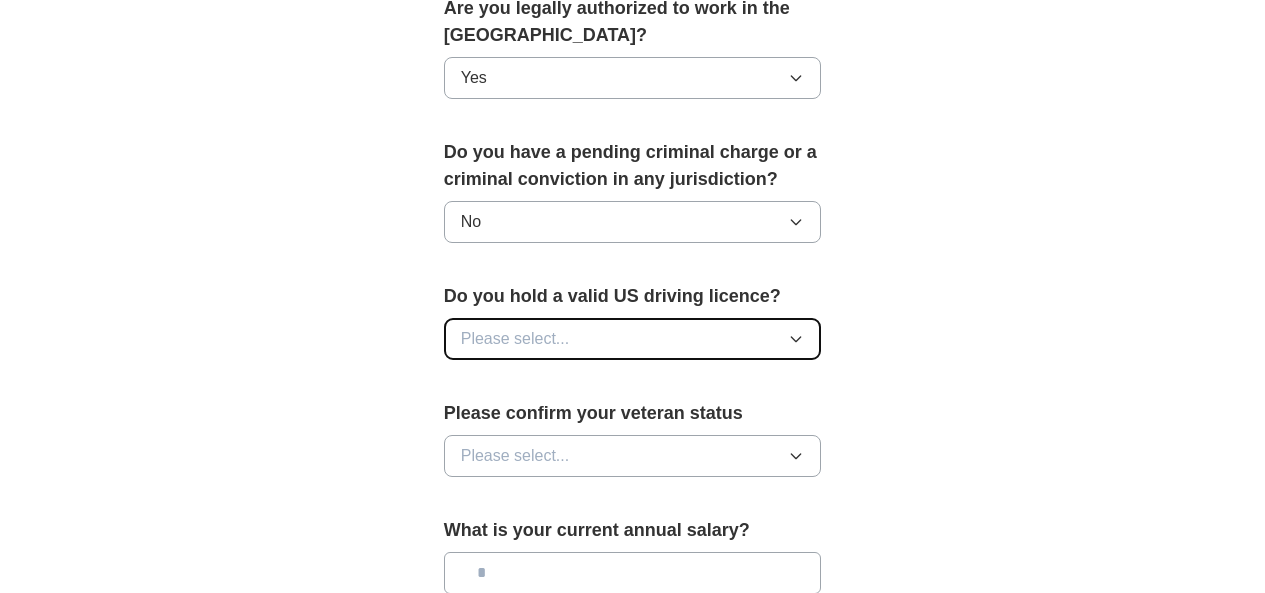 click on "Please select..." at bounding box center [633, 339] 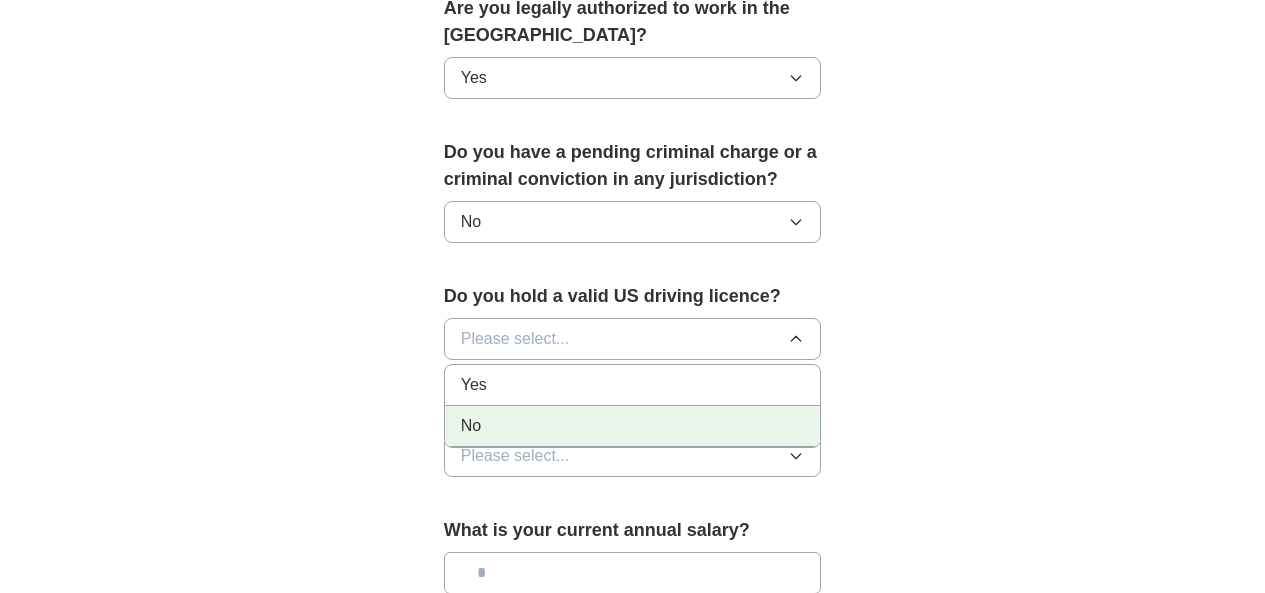 click on "No" at bounding box center [633, 426] 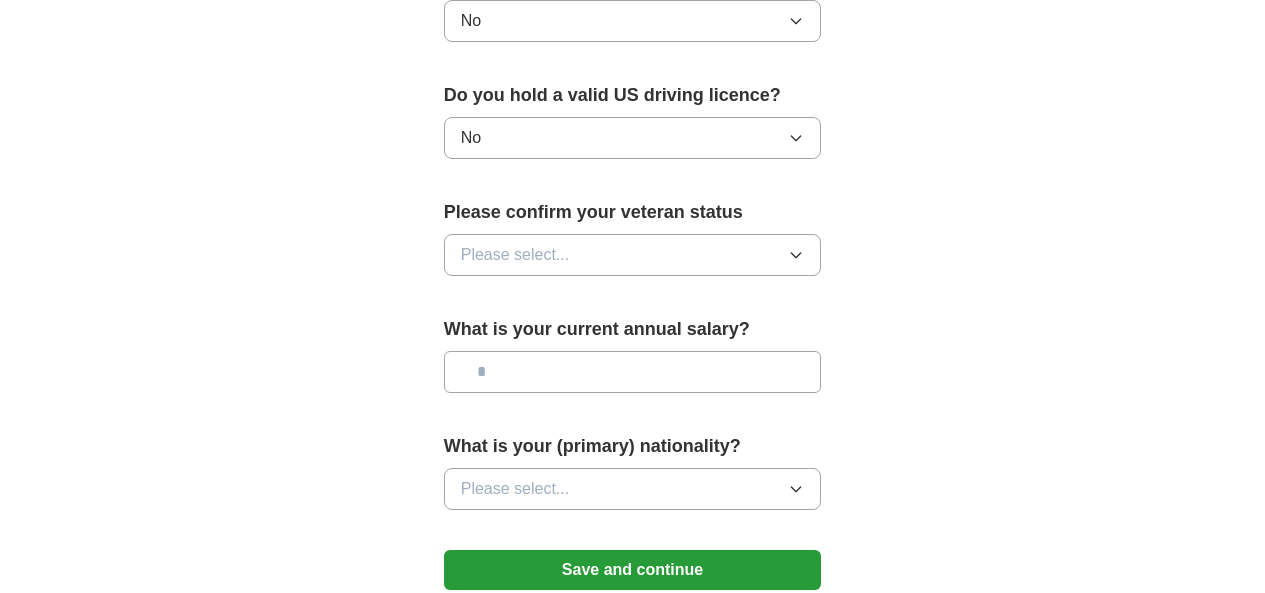 scroll, scrollTop: 1293, scrollLeft: 0, axis: vertical 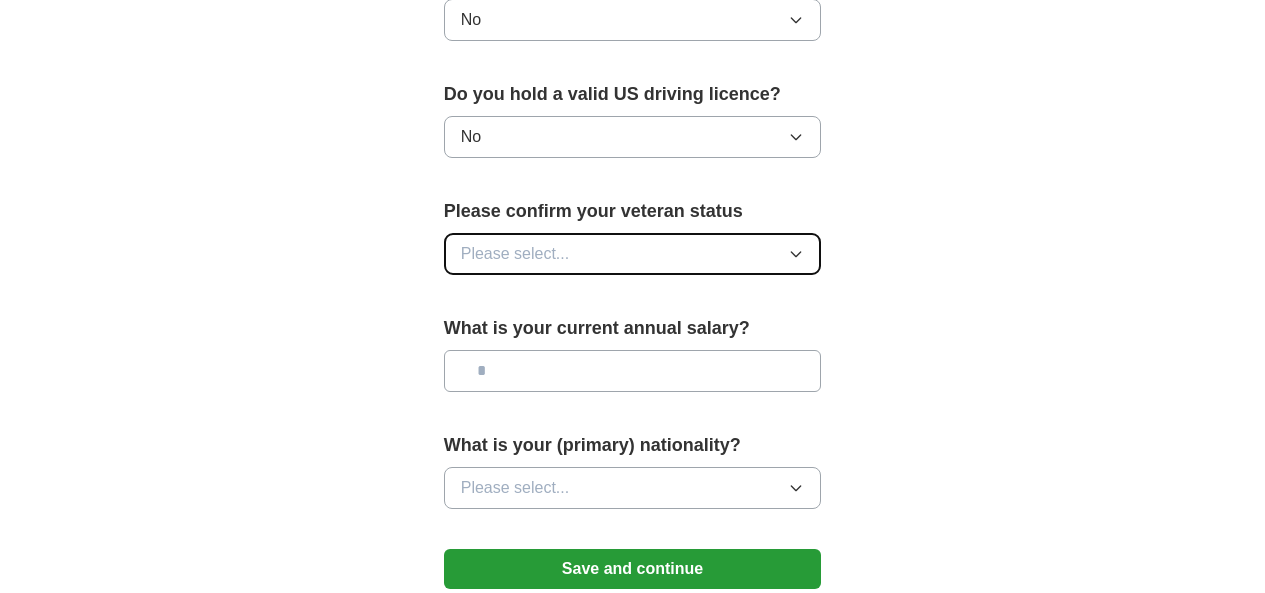 click on "Please select..." at bounding box center (515, 254) 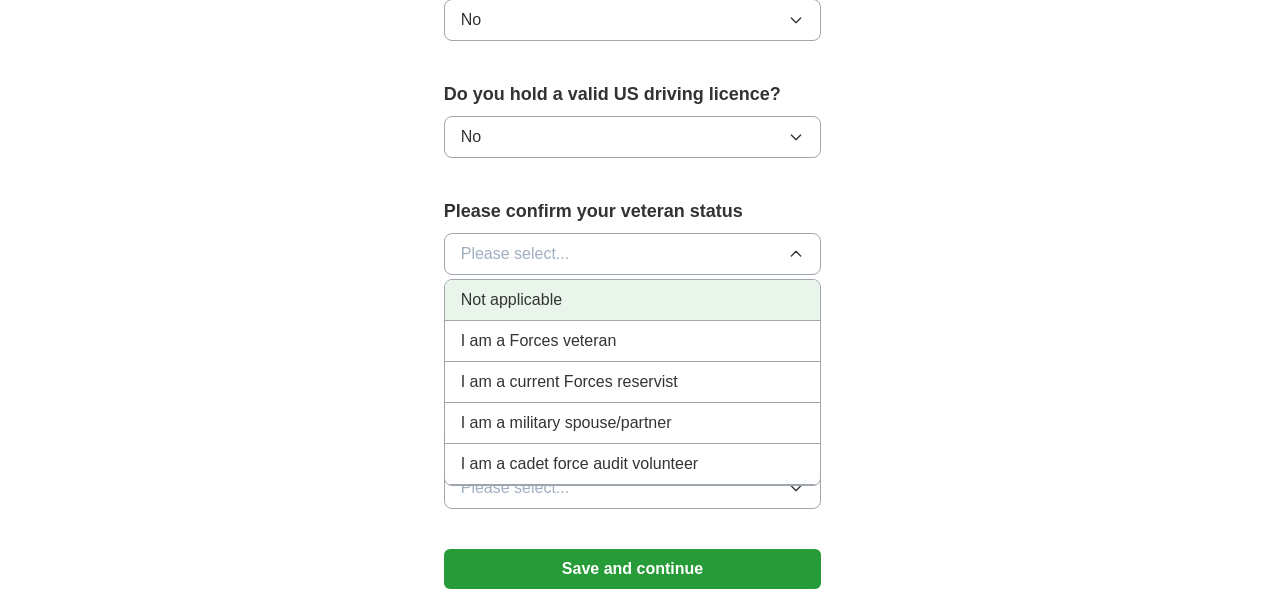 click on "Not applicable" at bounding box center (511, 300) 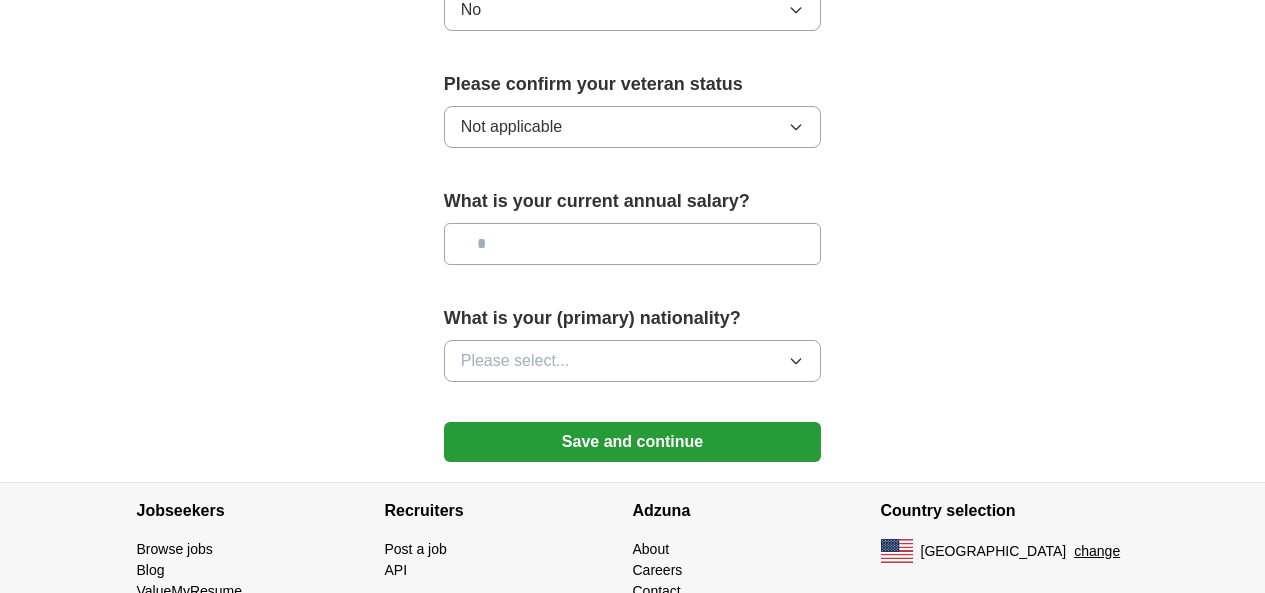 scroll, scrollTop: 1421, scrollLeft: 0, axis: vertical 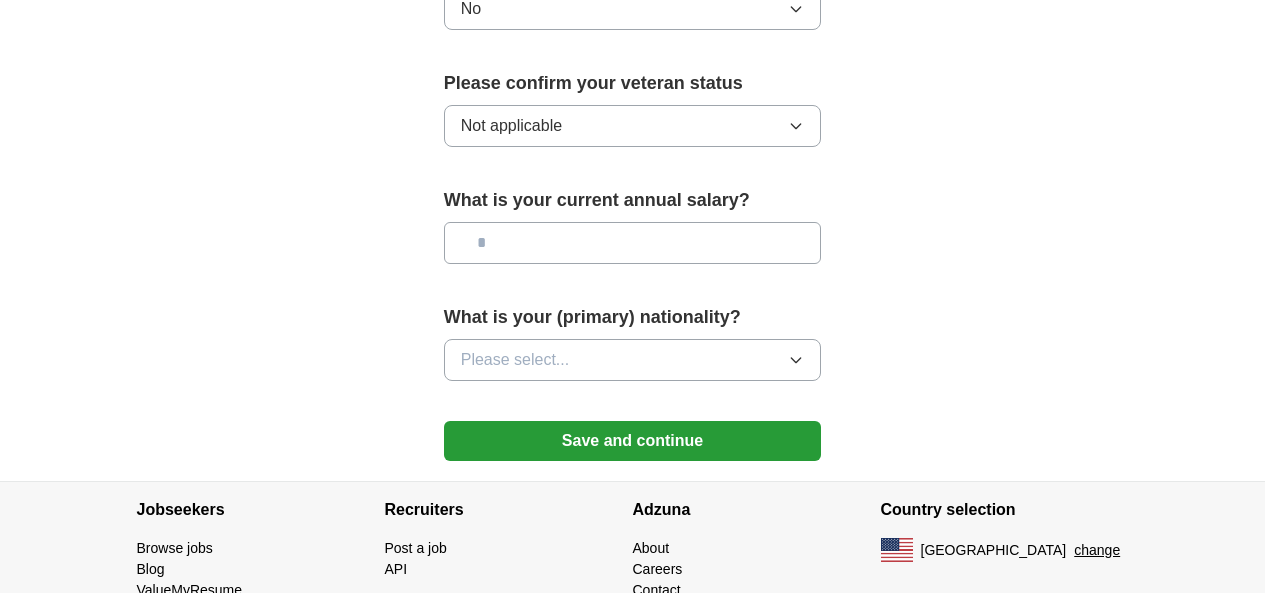 click at bounding box center [633, 243] 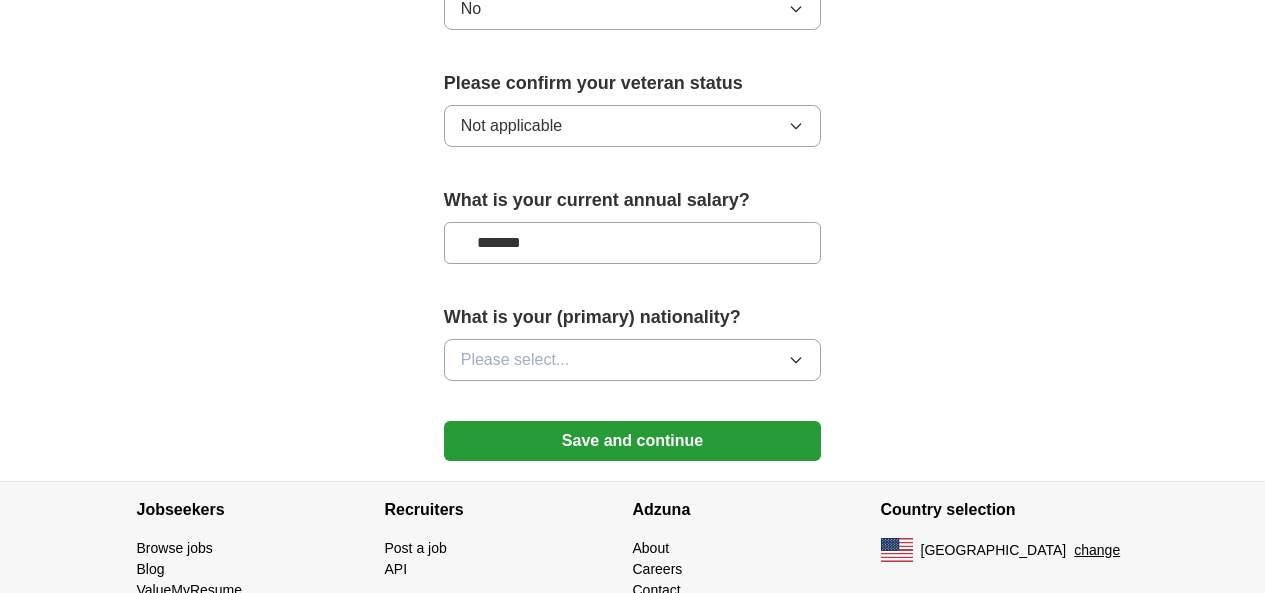 type on "*******" 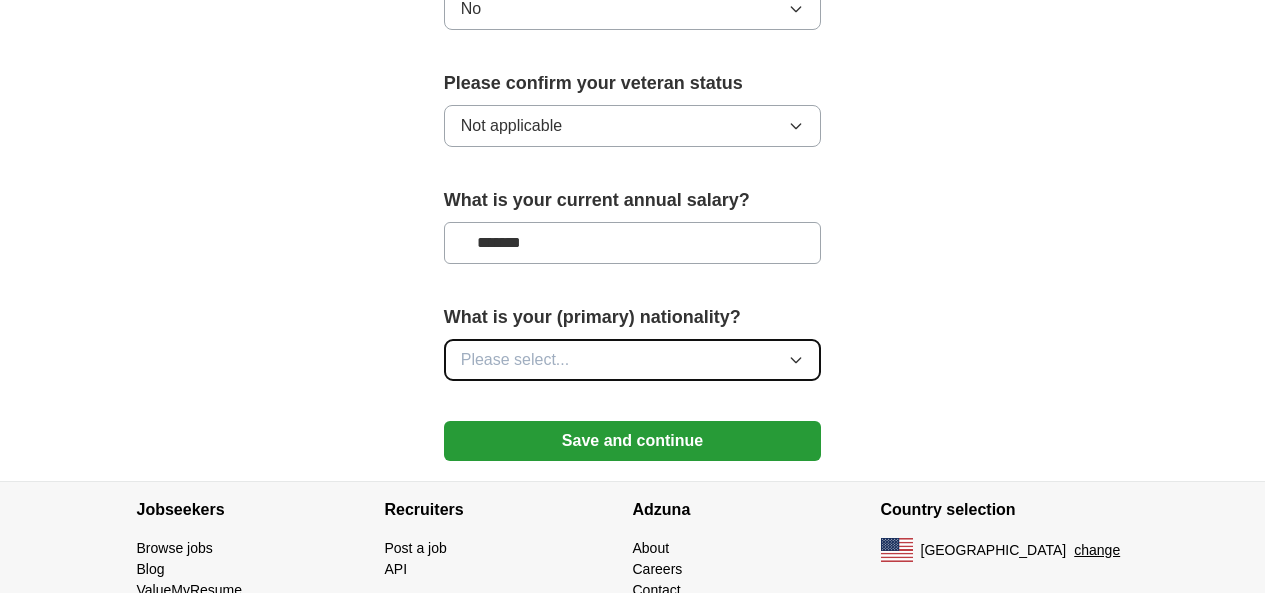 click on "Please select..." at bounding box center [633, 360] 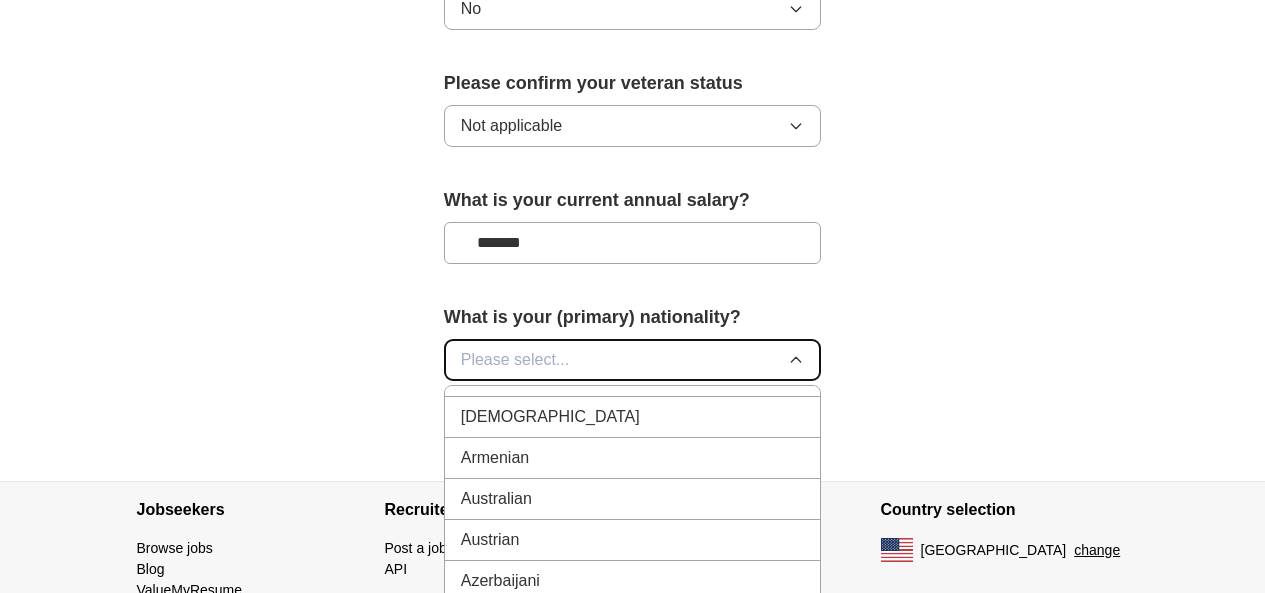 scroll, scrollTop: 323, scrollLeft: 0, axis: vertical 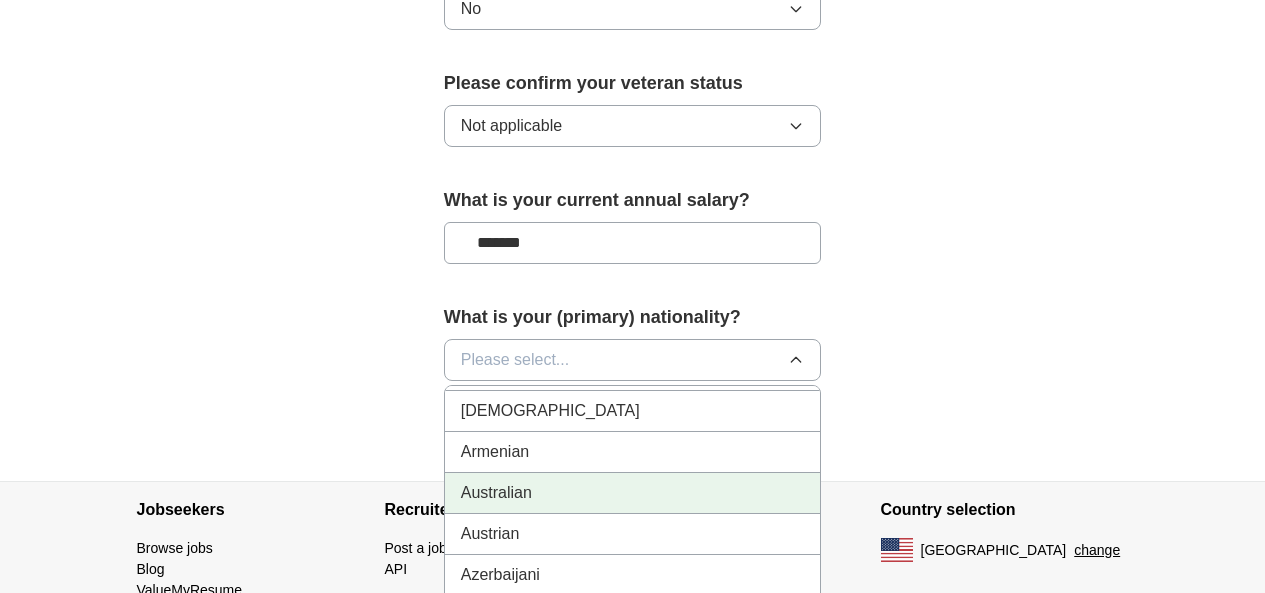 click on "Australian" at bounding box center [633, 493] 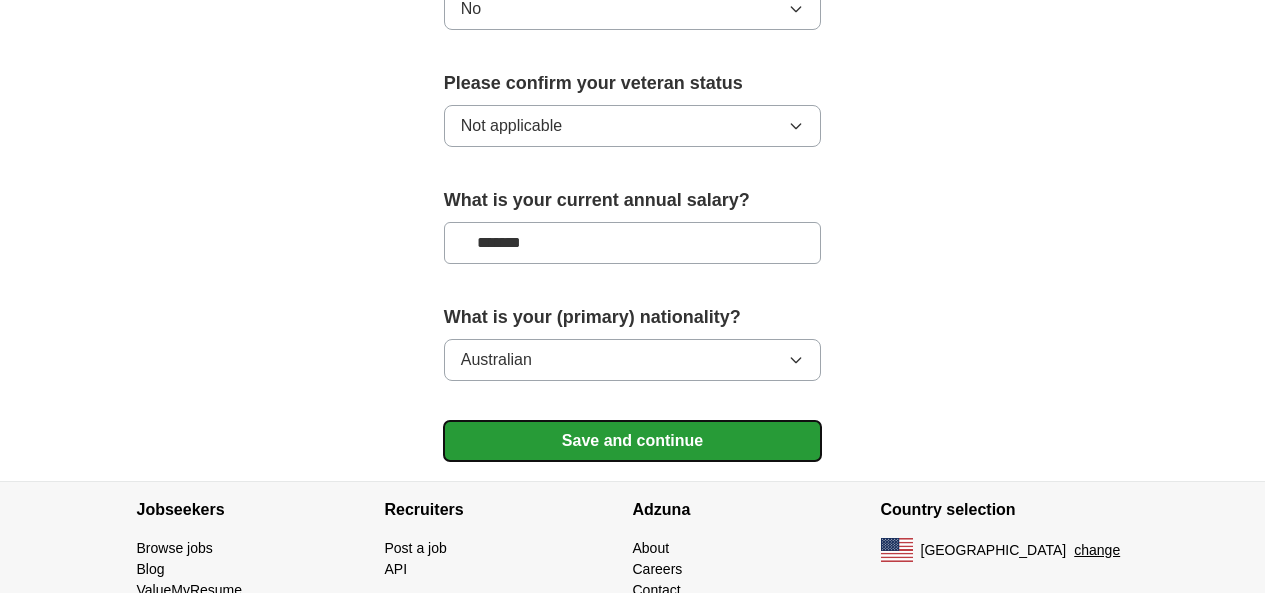 click on "Save and continue" at bounding box center [633, 441] 